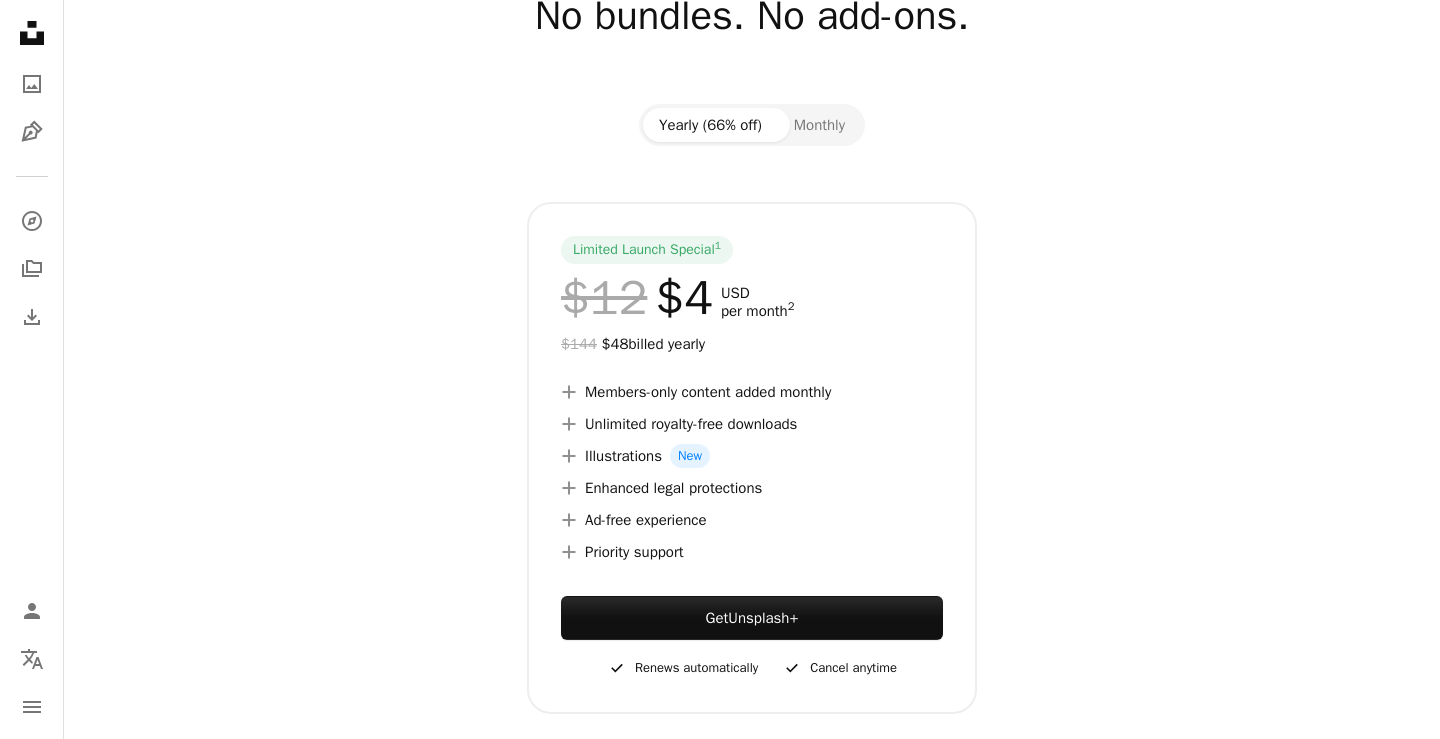 scroll, scrollTop: 185, scrollLeft: 0, axis: vertical 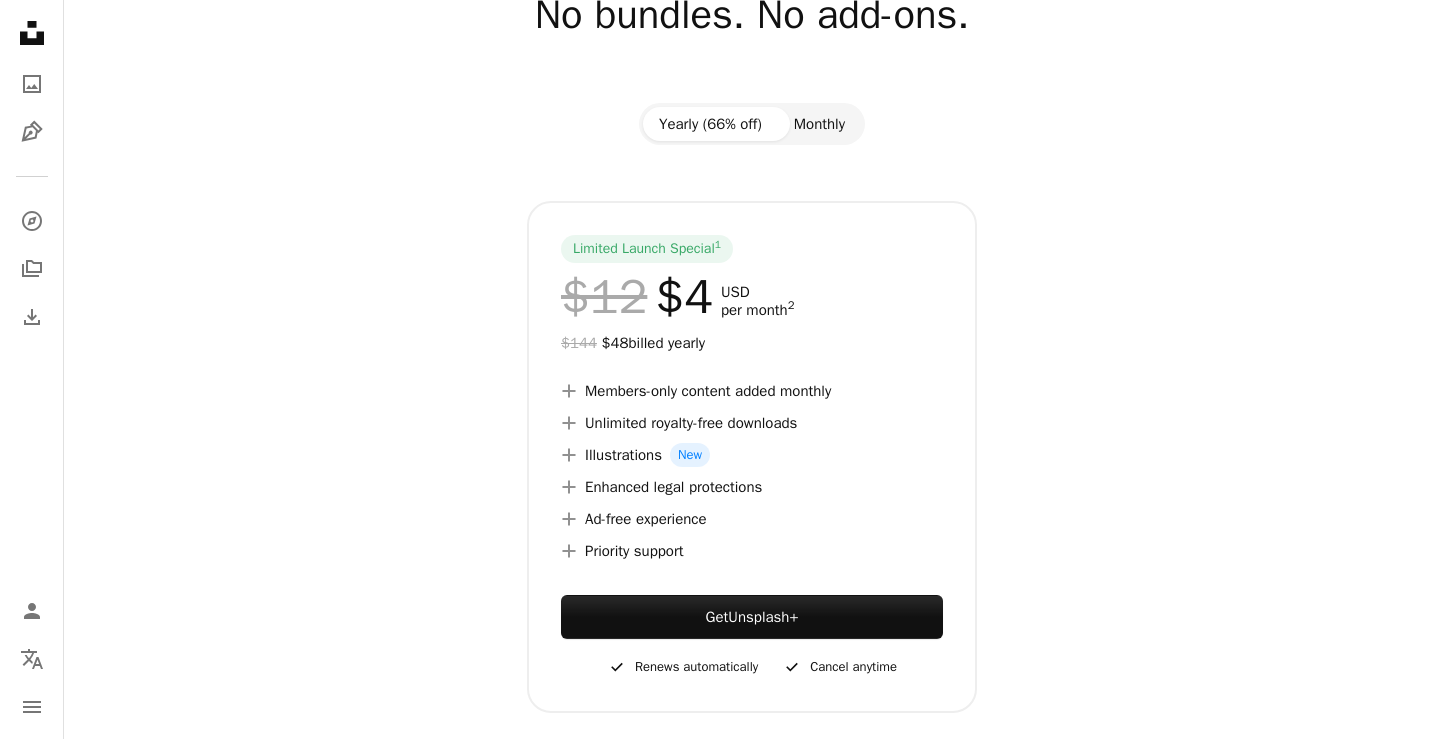 click on "Monthly" at bounding box center [819, 124] 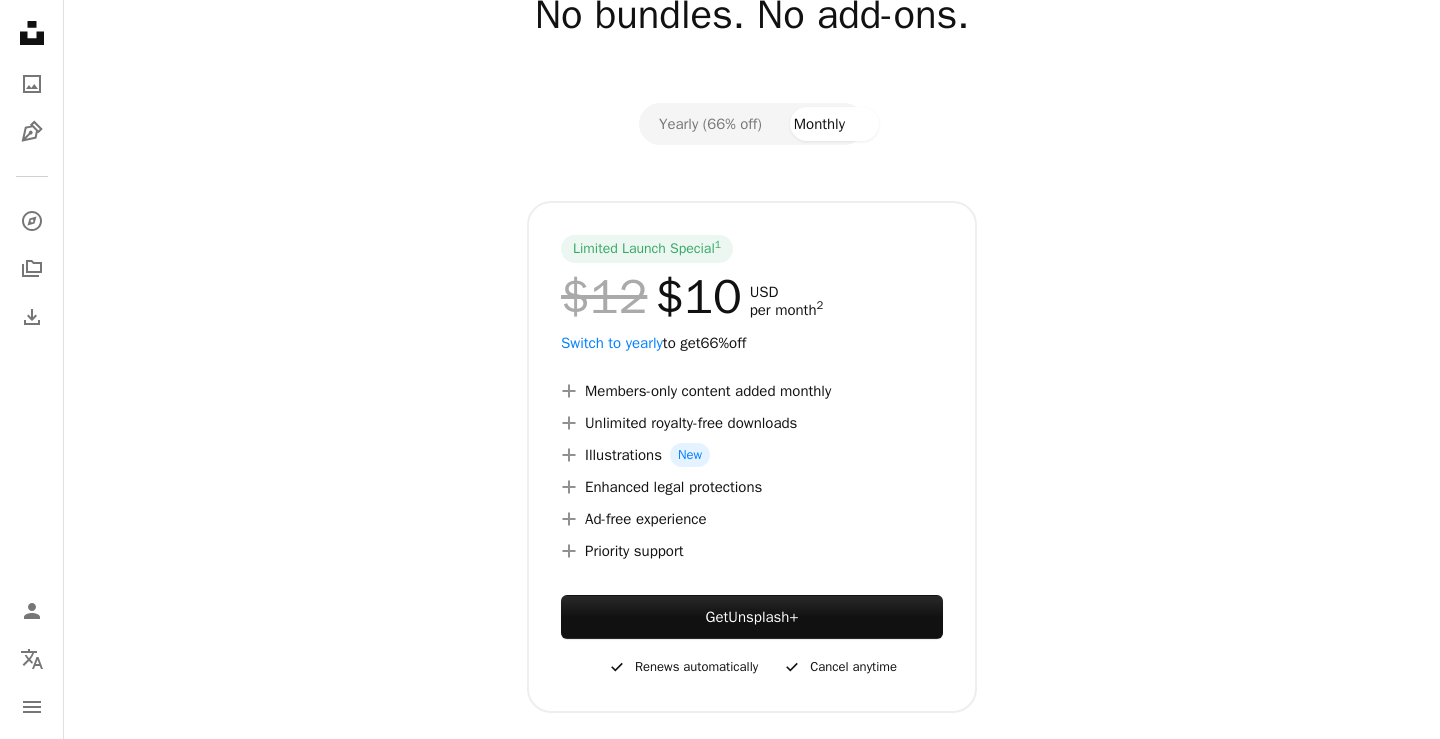 click on "Yearly (66% off) Monthly" at bounding box center (752, 124) 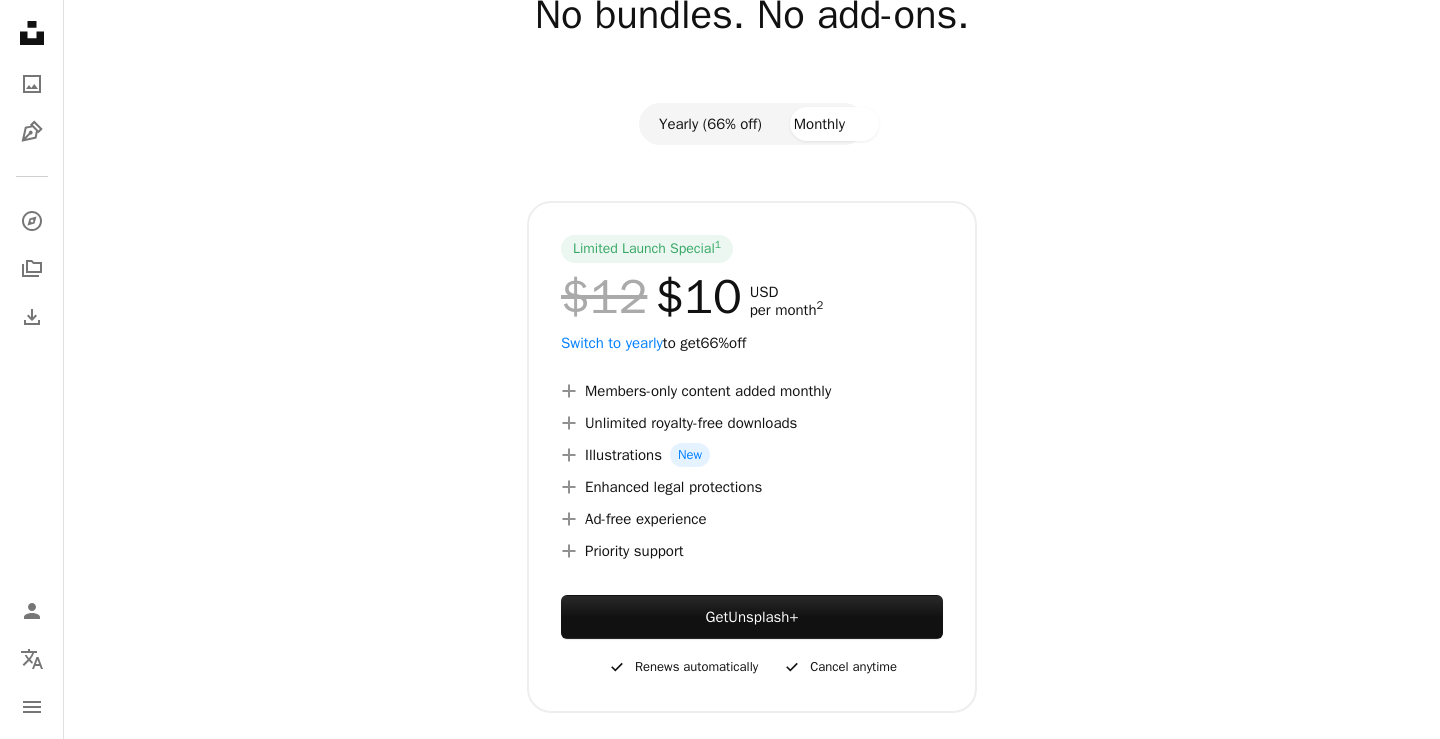 click on "Yearly (66% off)" at bounding box center (710, 124) 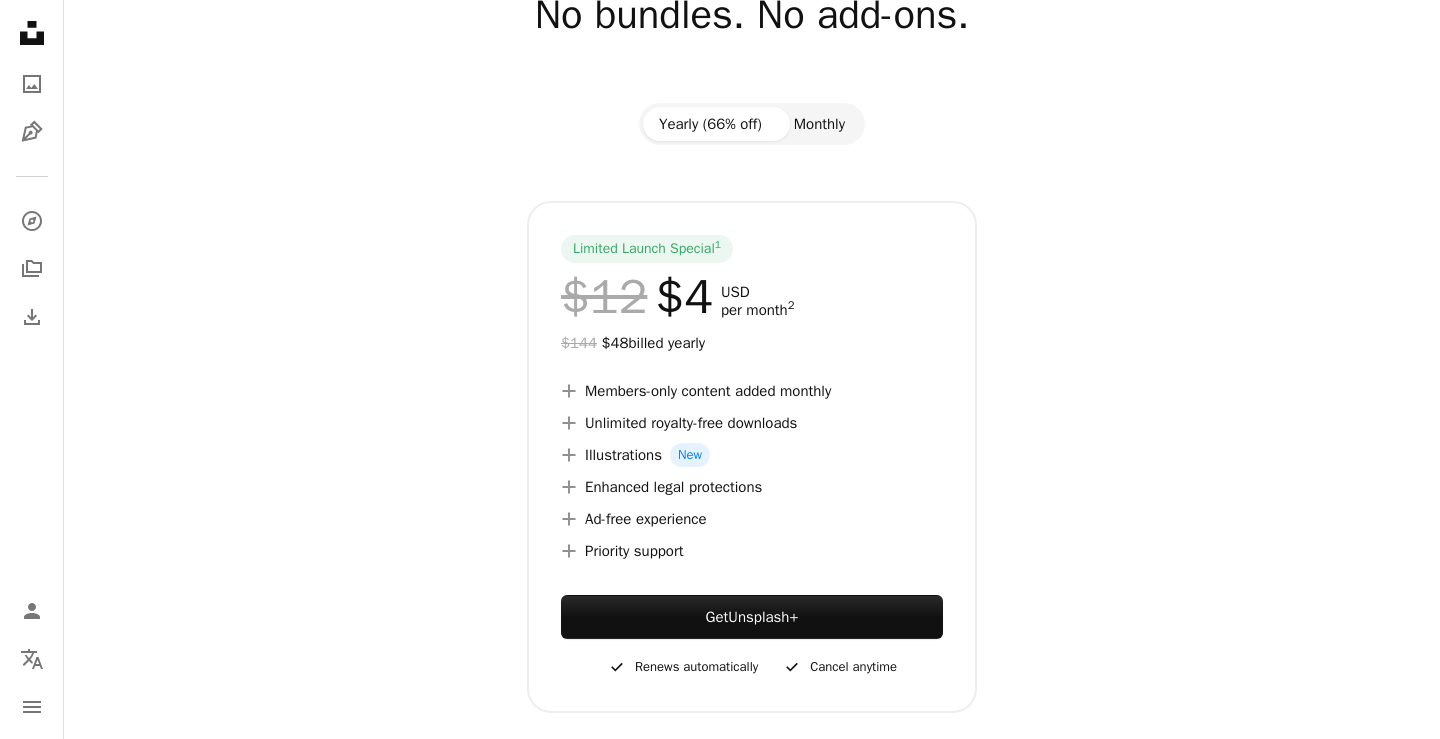 click on "Monthly" at bounding box center [819, 124] 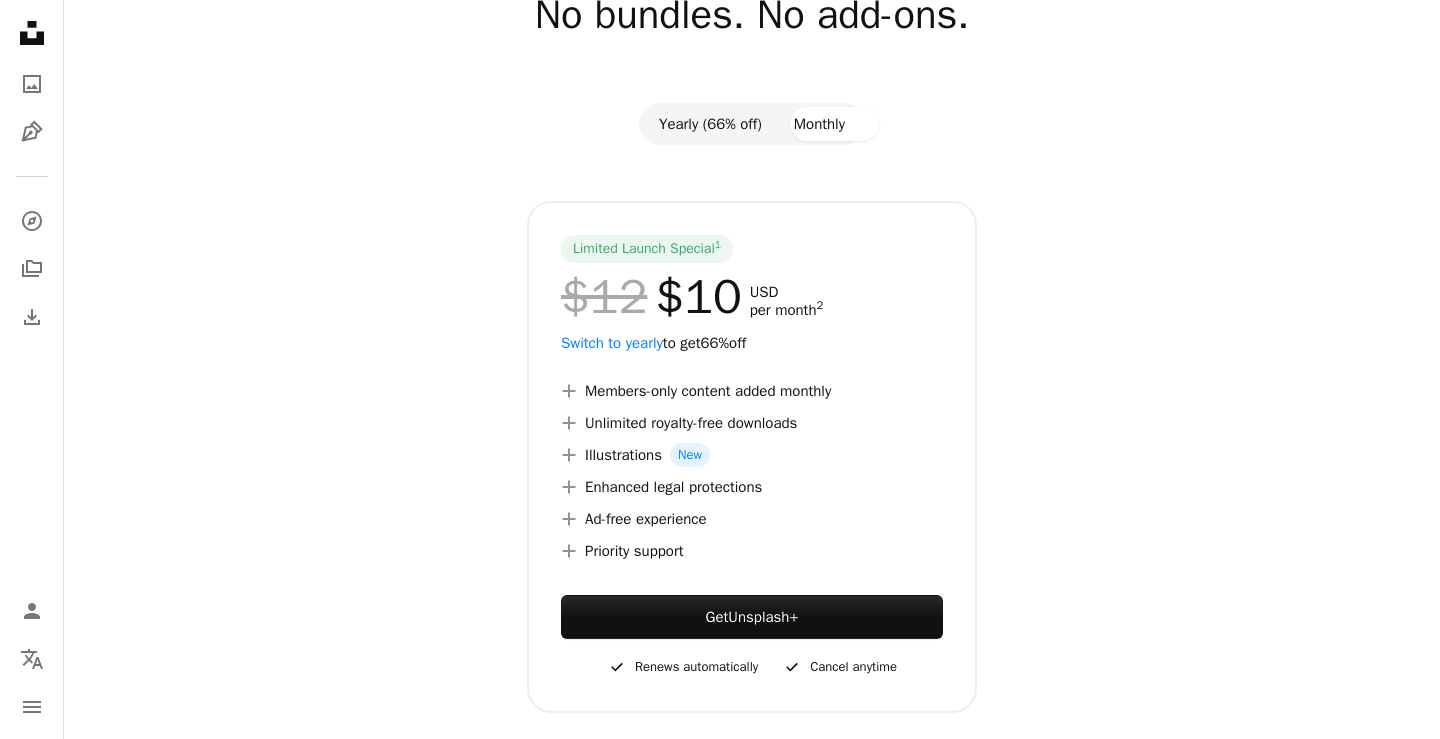click on "Yearly (66% off)" at bounding box center (710, 124) 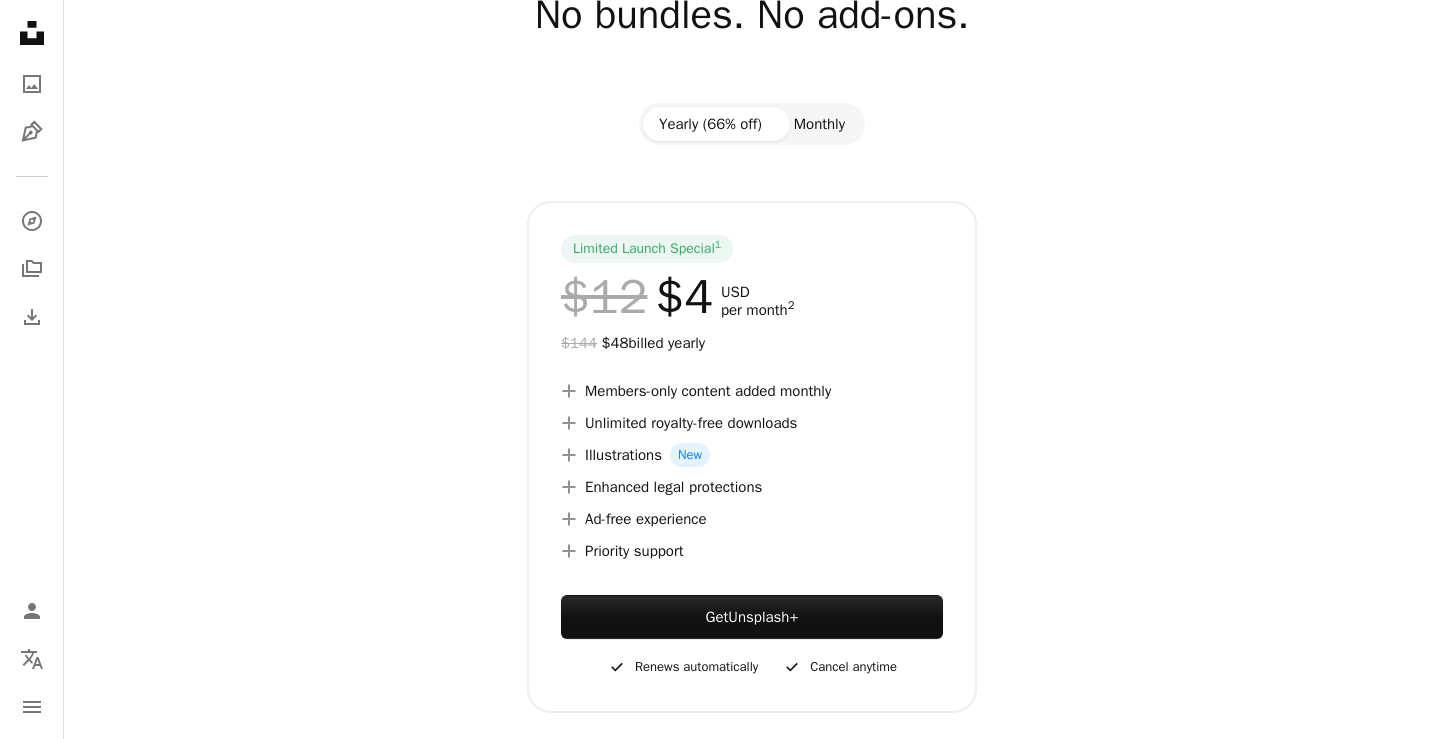 click on "Monthly" at bounding box center (819, 124) 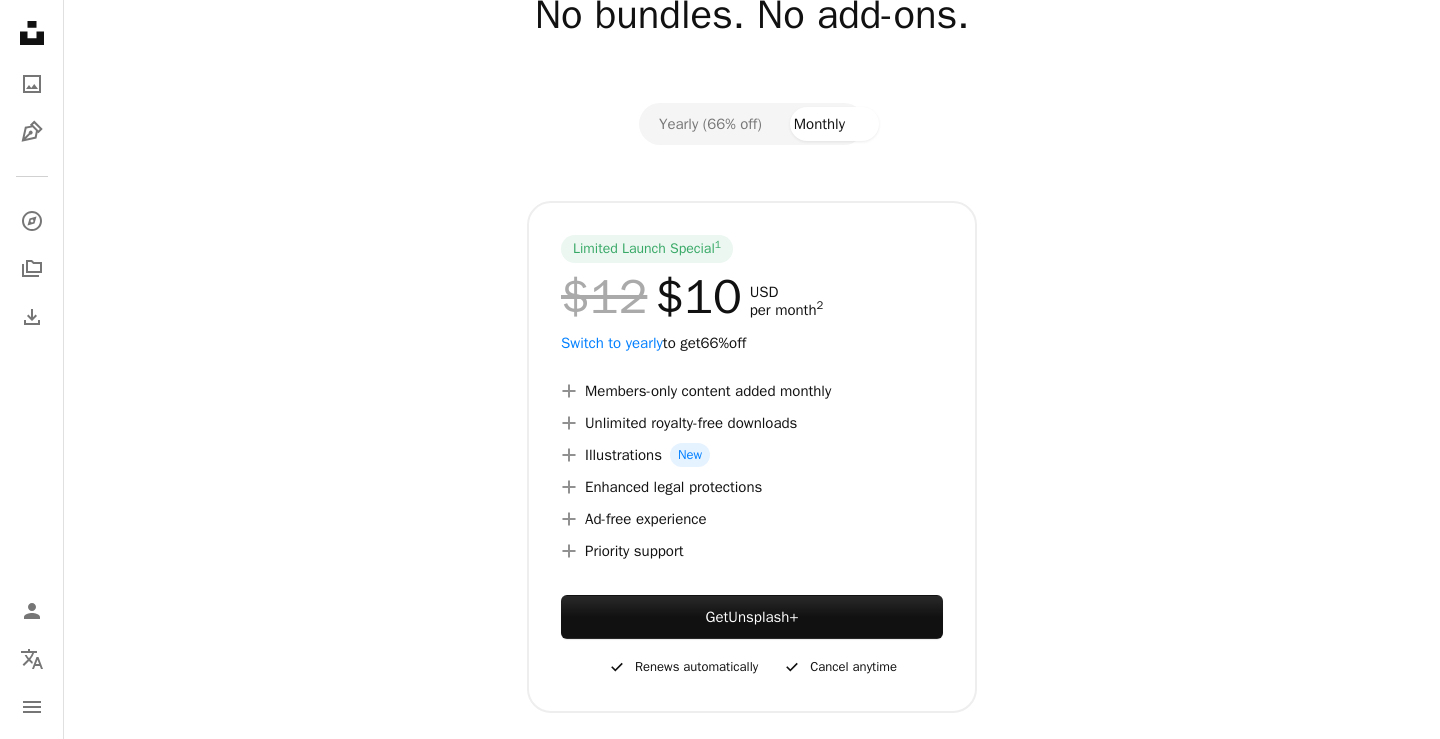 click on "One simple plan unlocks everything. No bundles. No add-ons. Yearly (66% off) Monthly Limited Launch Special 1 $12   $10 USD per month 2 Switch to yearly  to get  66%  off A plus sign Members-only content added monthly A plus sign Unlimited royalty-free downloads A plus sign Illustrations  New A plus sign Enhanced legal protections A plus sign Ad-free experience A plus sign Priority support Get  Unsplash+ A checkmark Renews automatically A checkmark Cancel anytime A group of people Need a plan for your team? Learn more" at bounding box center [752, 364] 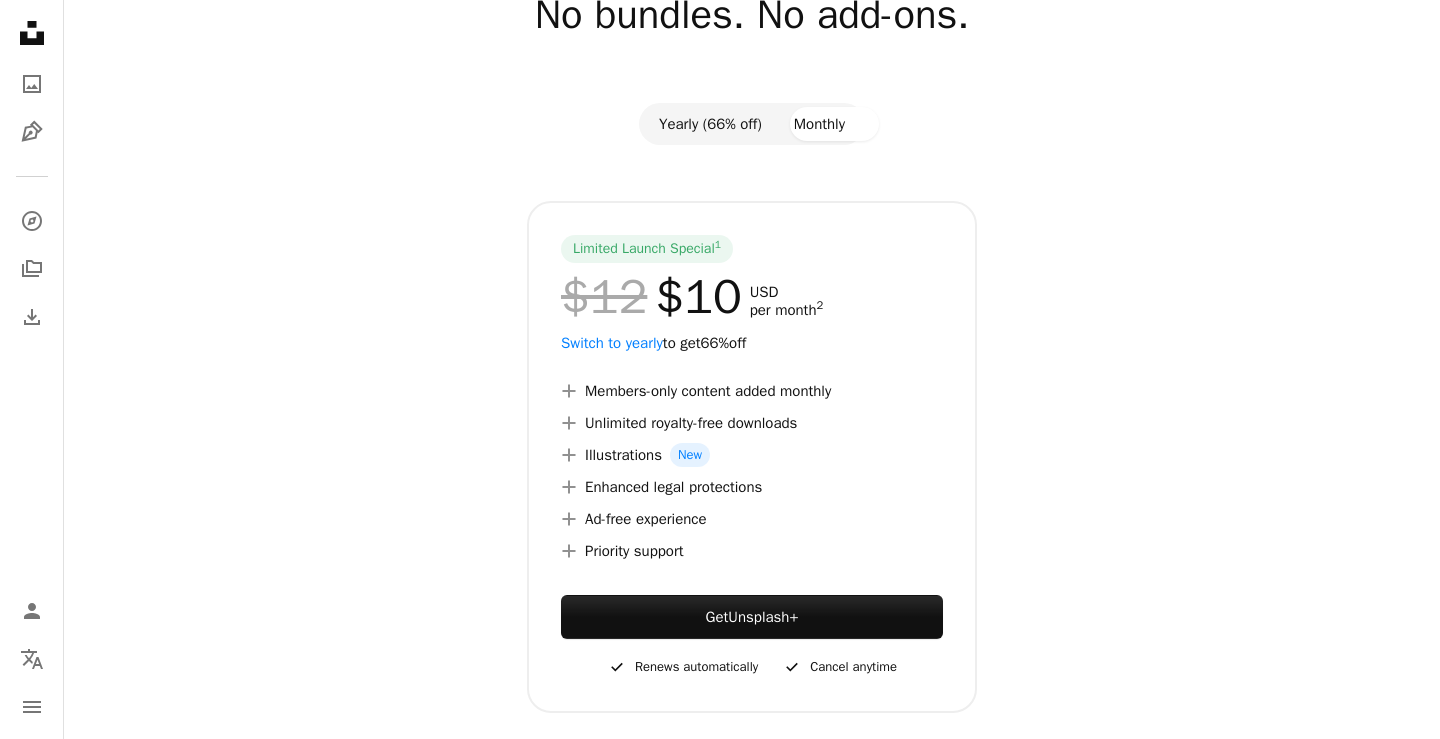 click on "Yearly (66% off)" at bounding box center [710, 124] 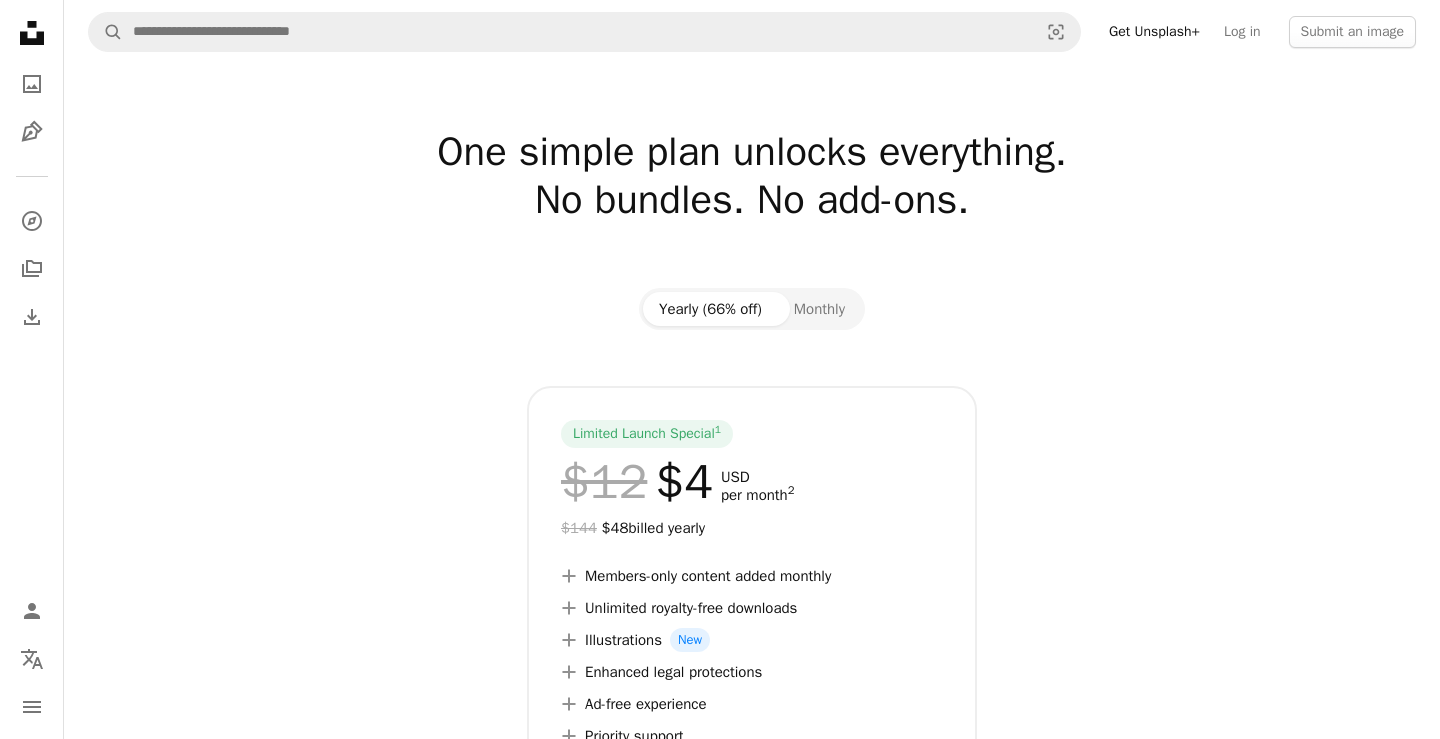 scroll, scrollTop: 0, scrollLeft: 0, axis: both 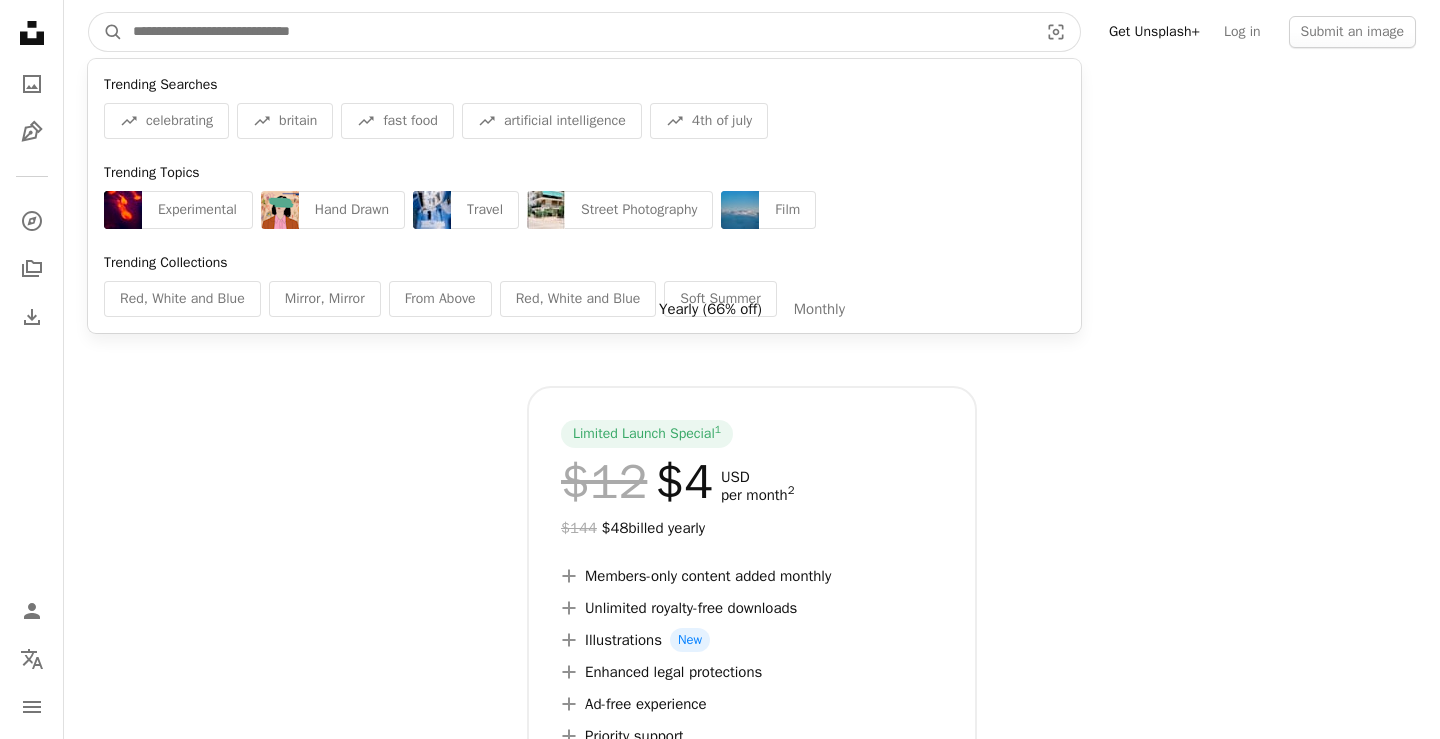 click at bounding box center (577, 32) 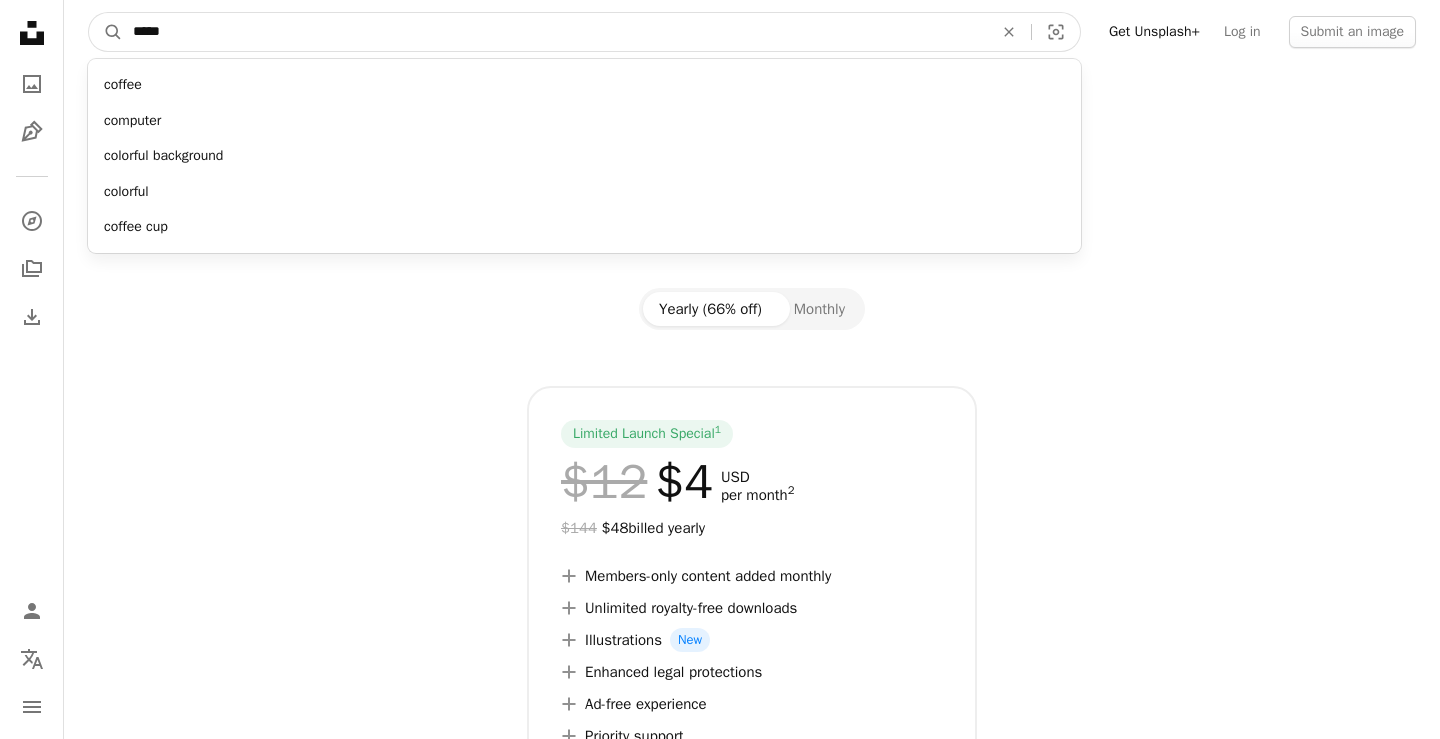 type on "*****" 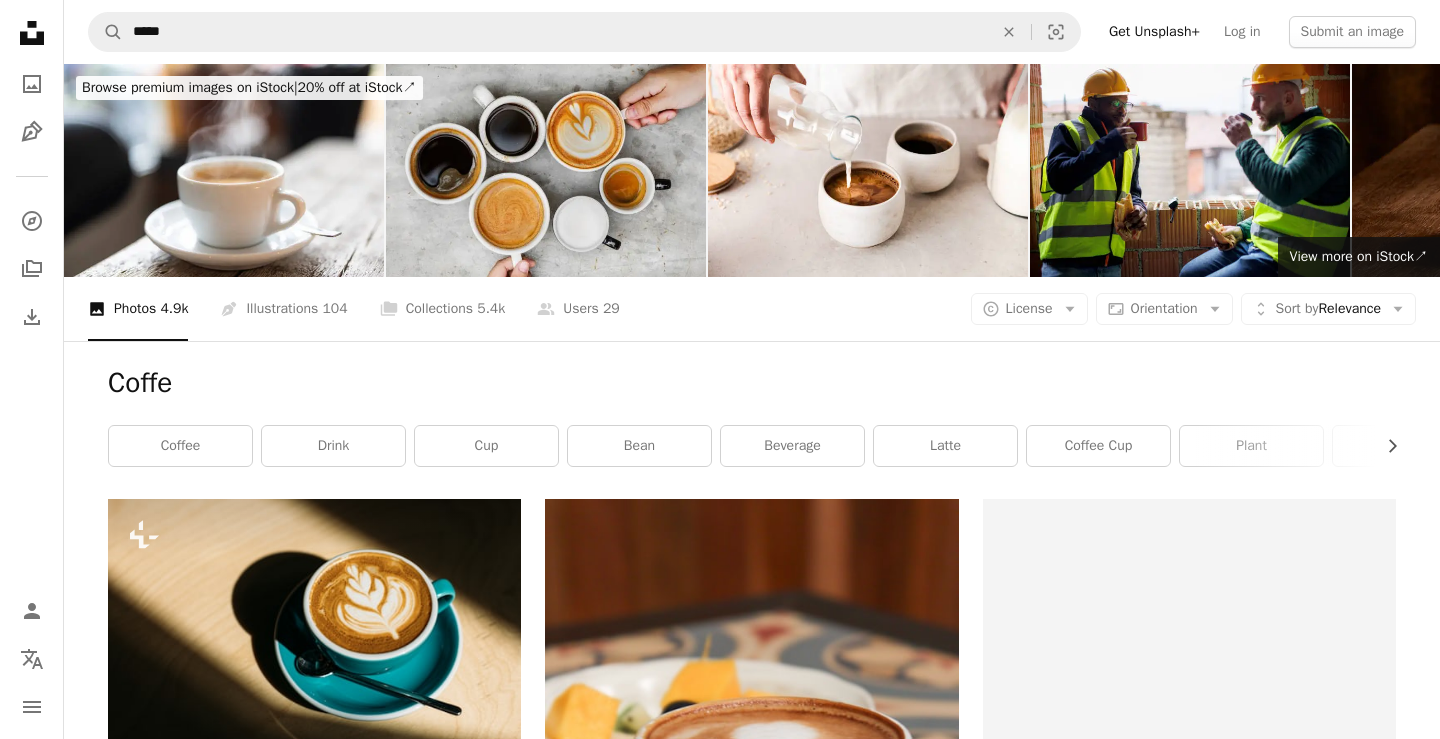 scroll, scrollTop: 0, scrollLeft: 0, axis: both 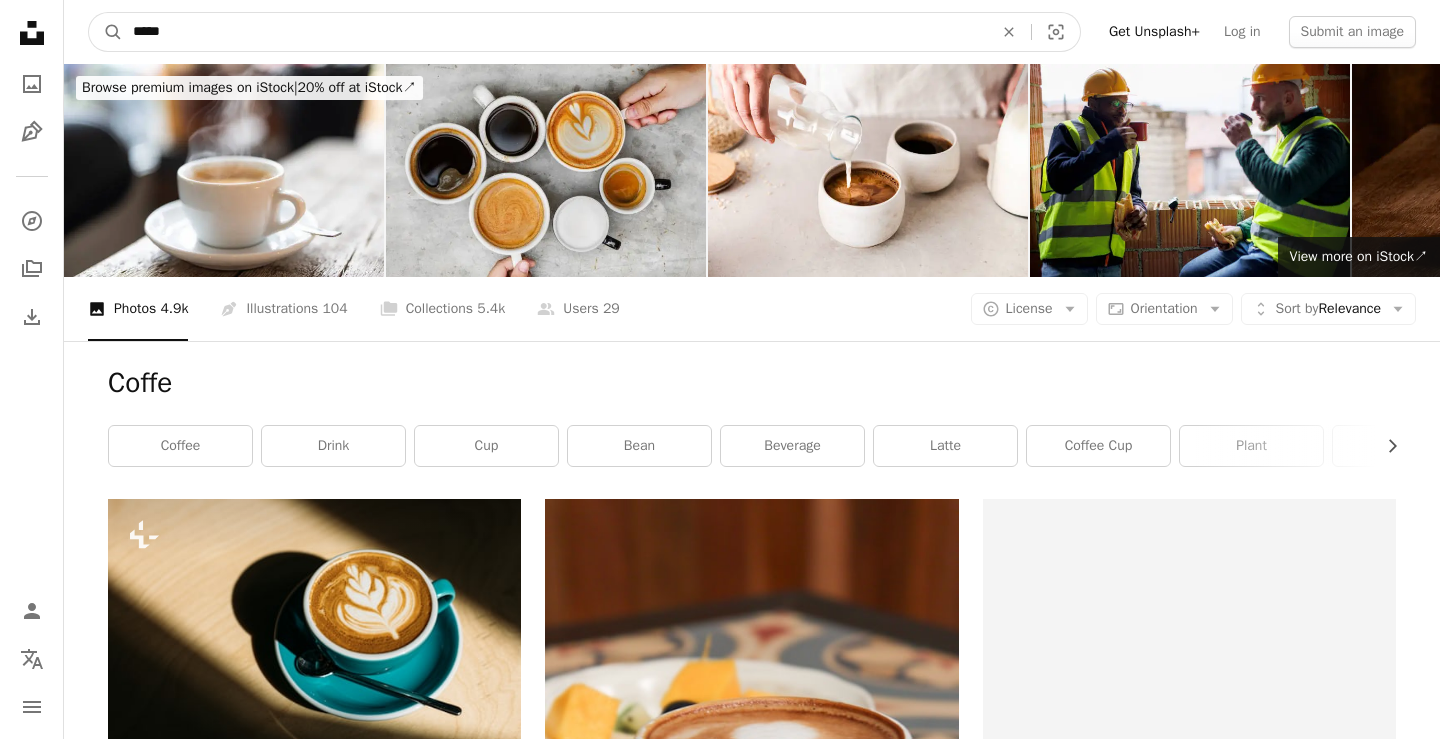 click on "*****" at bounding box center [555, 32] 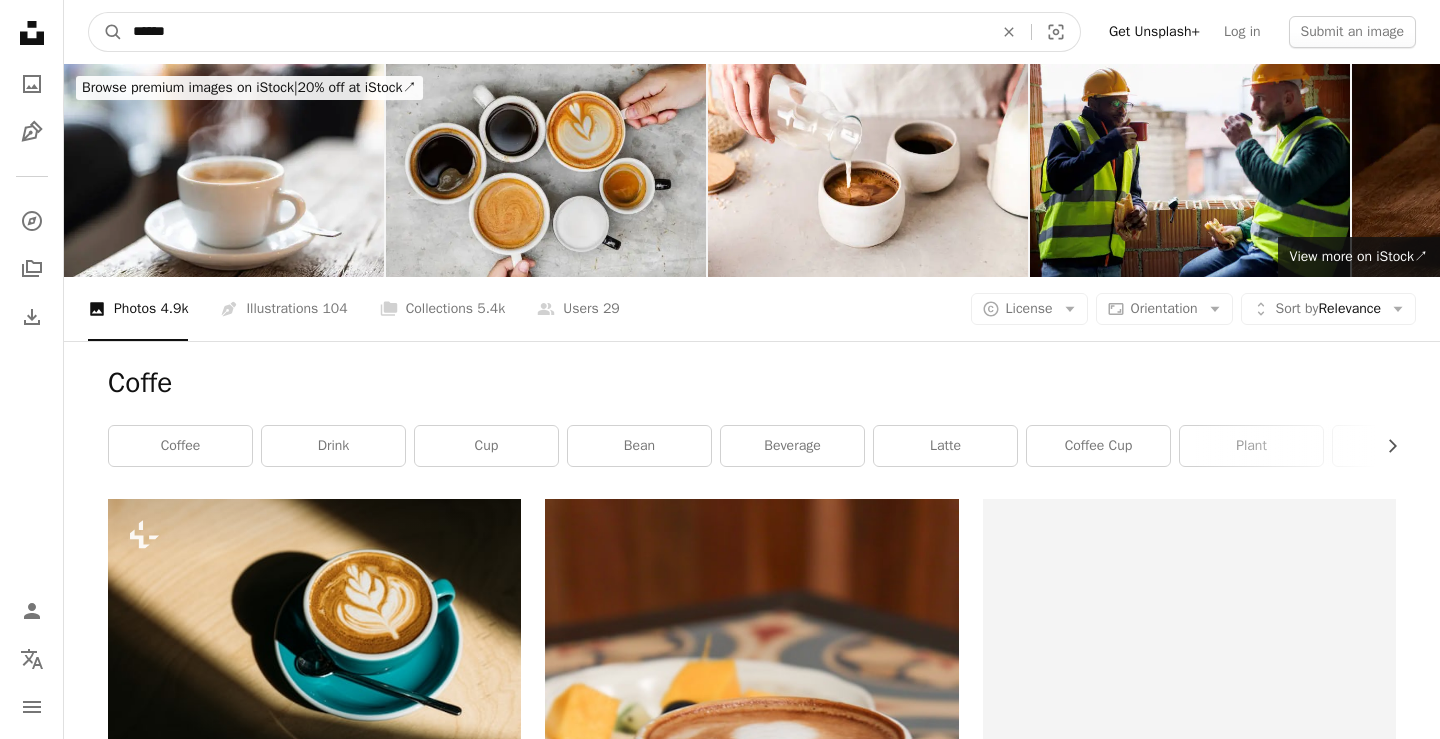 type on "*******" 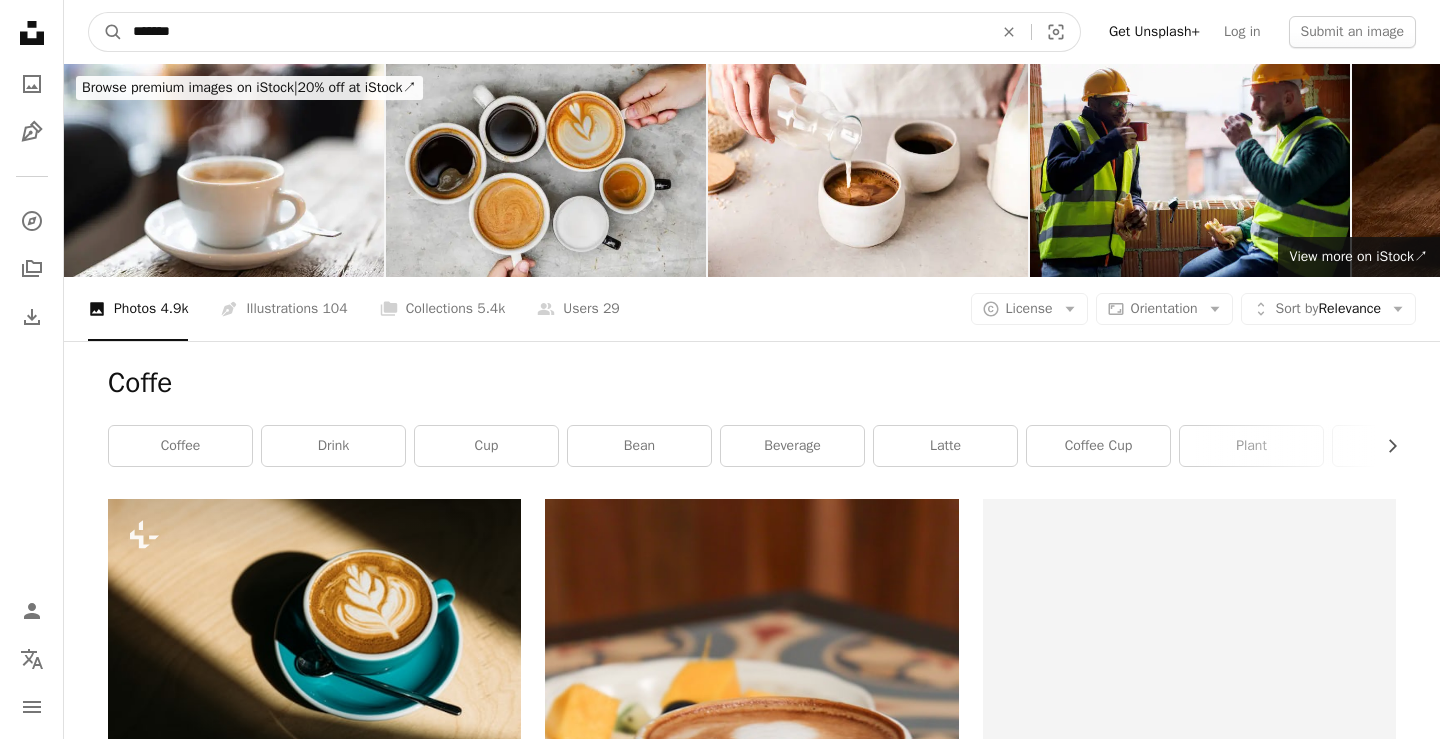 click on "A magnifying glass" at bounding box center (106, 32) 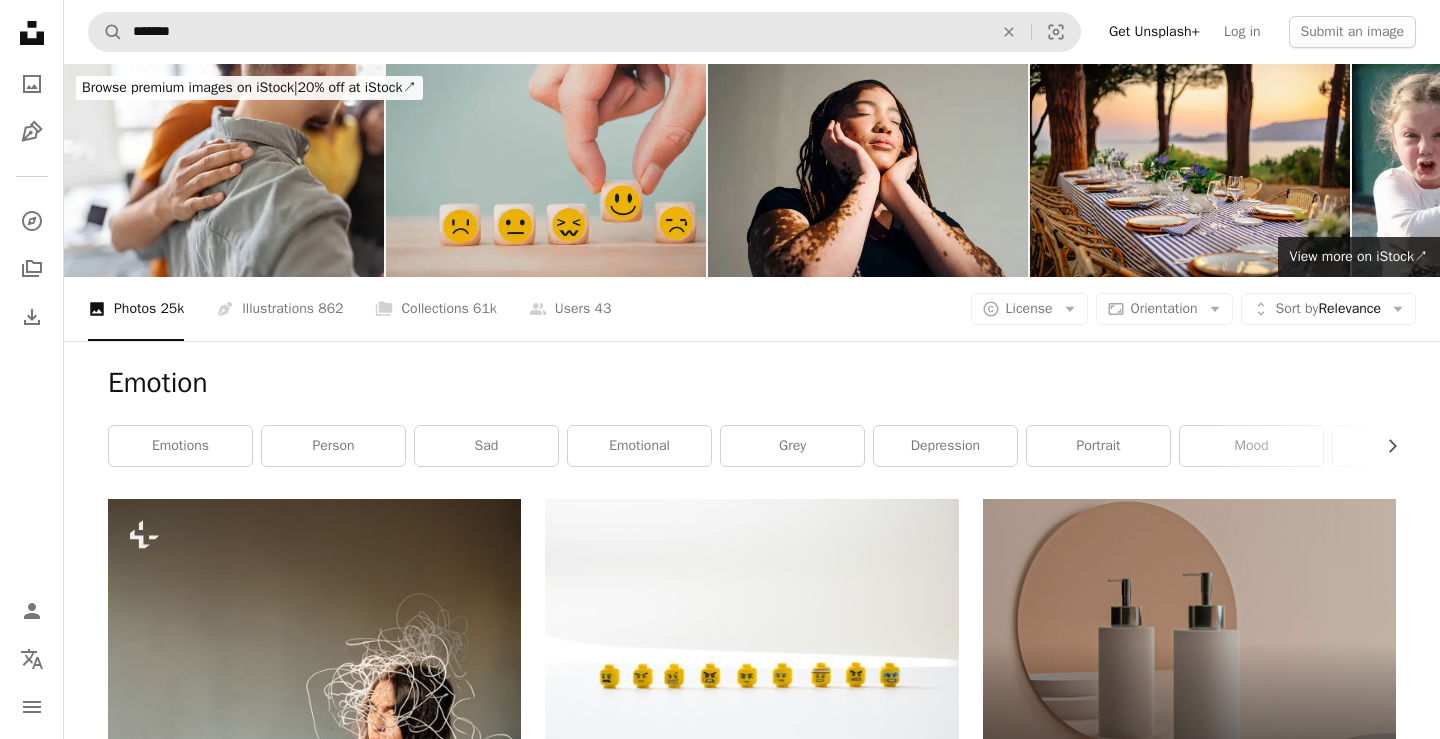 scroll, scrollTop: 0, scrollLeft: 0, axis: both 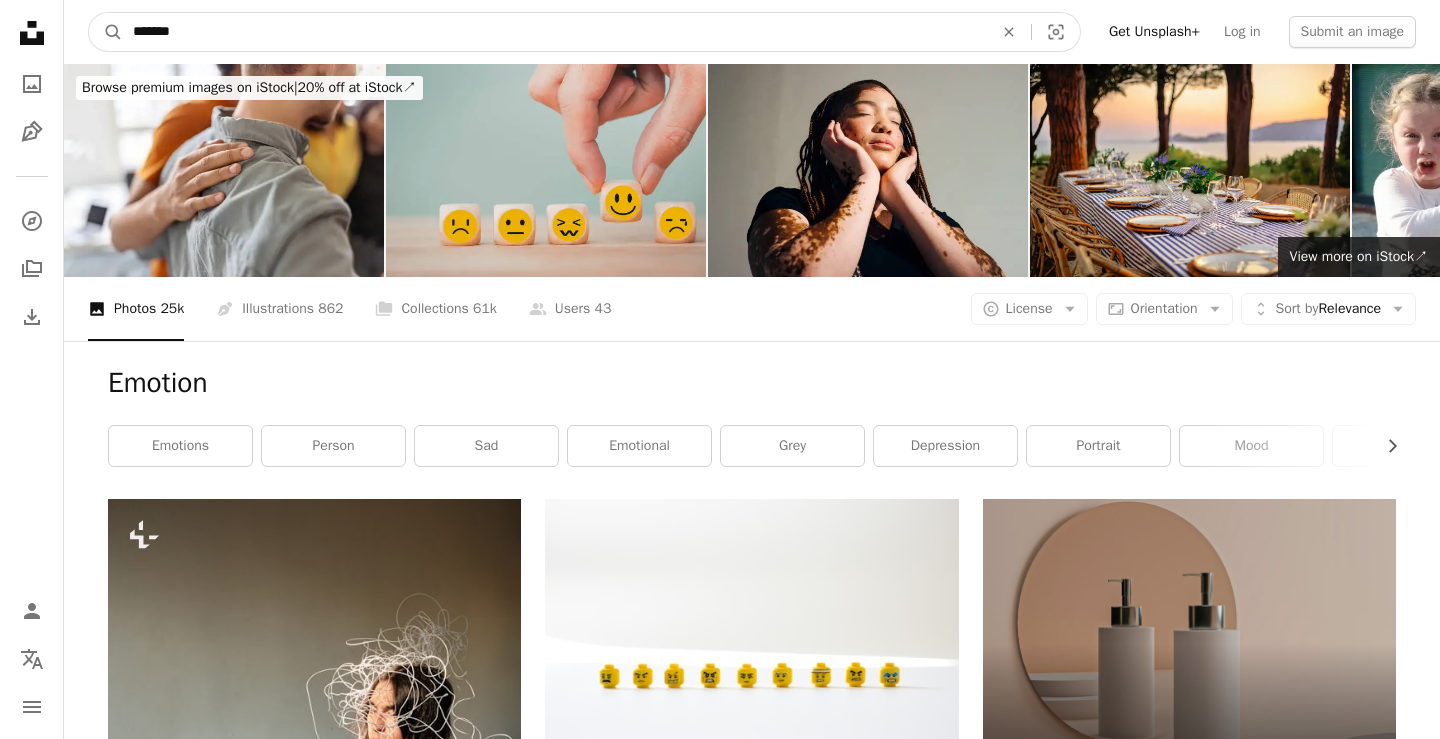 click on "*******" at bounding box center [555, 32] 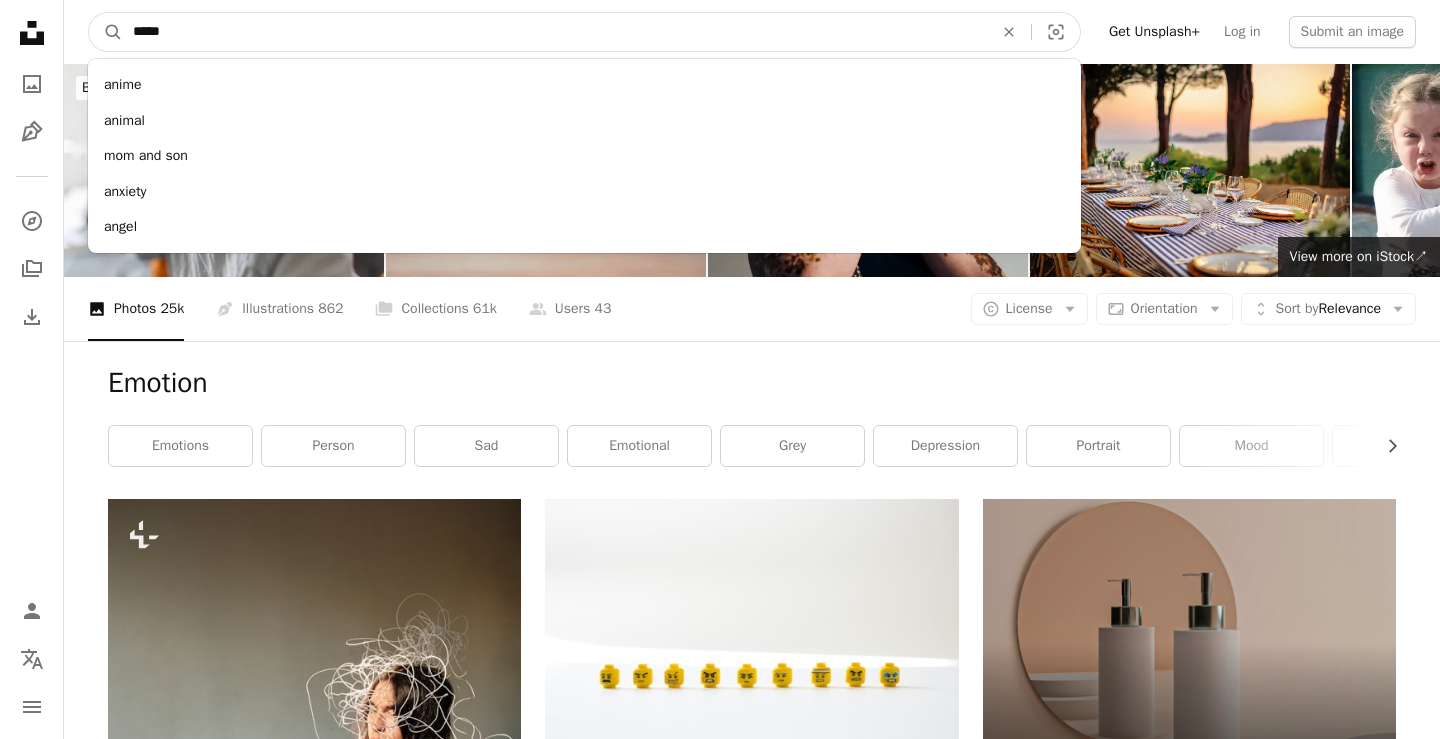 type on "*****" 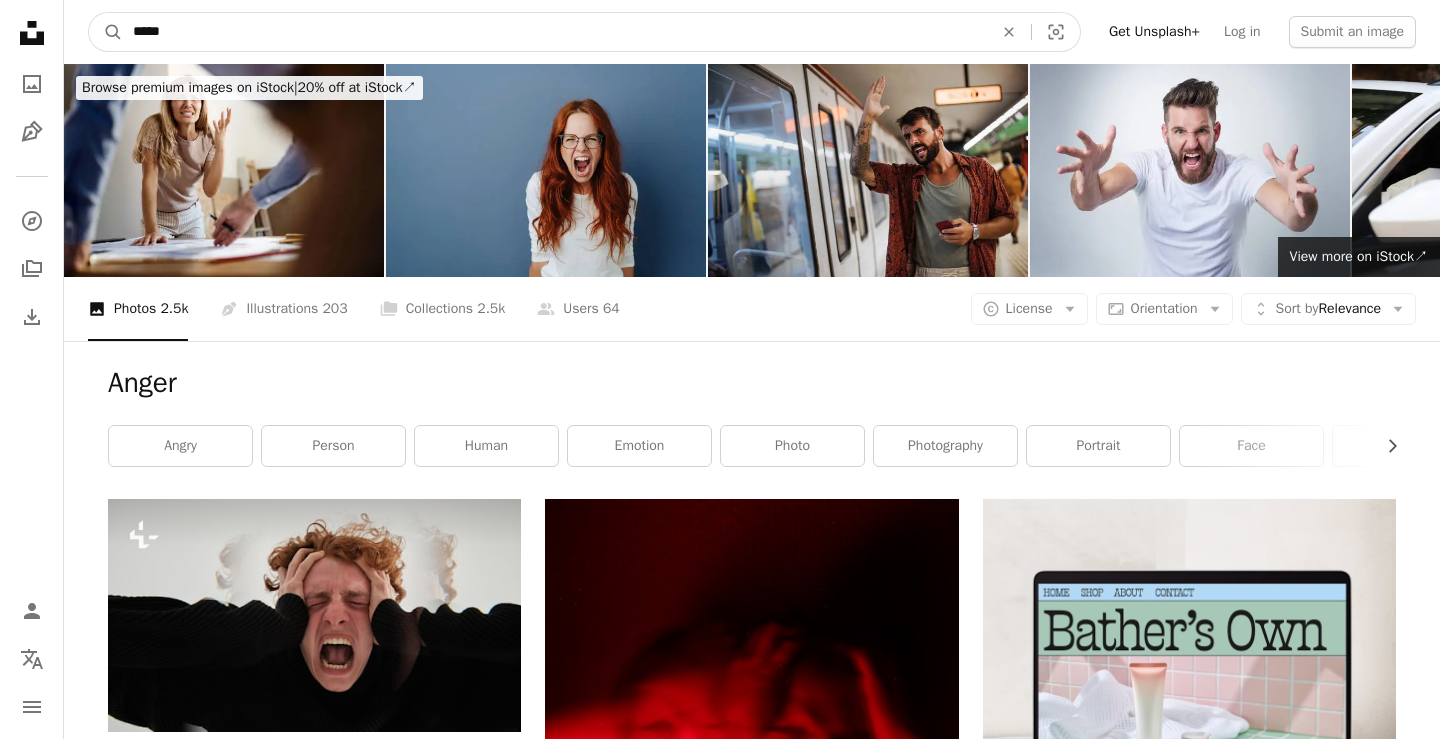 click on "*****" at bounding box center (555, 32) 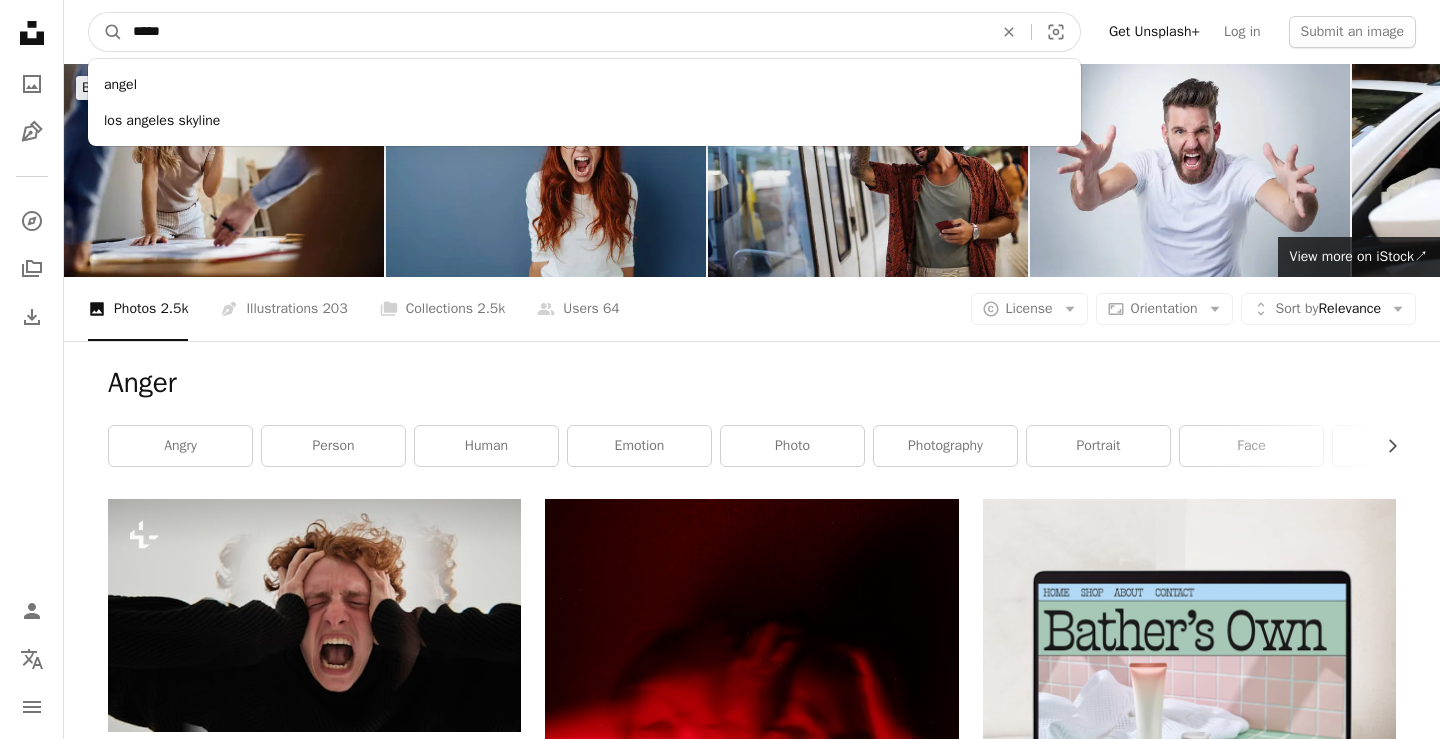 click on "*****" at bounding box center (555, 32) 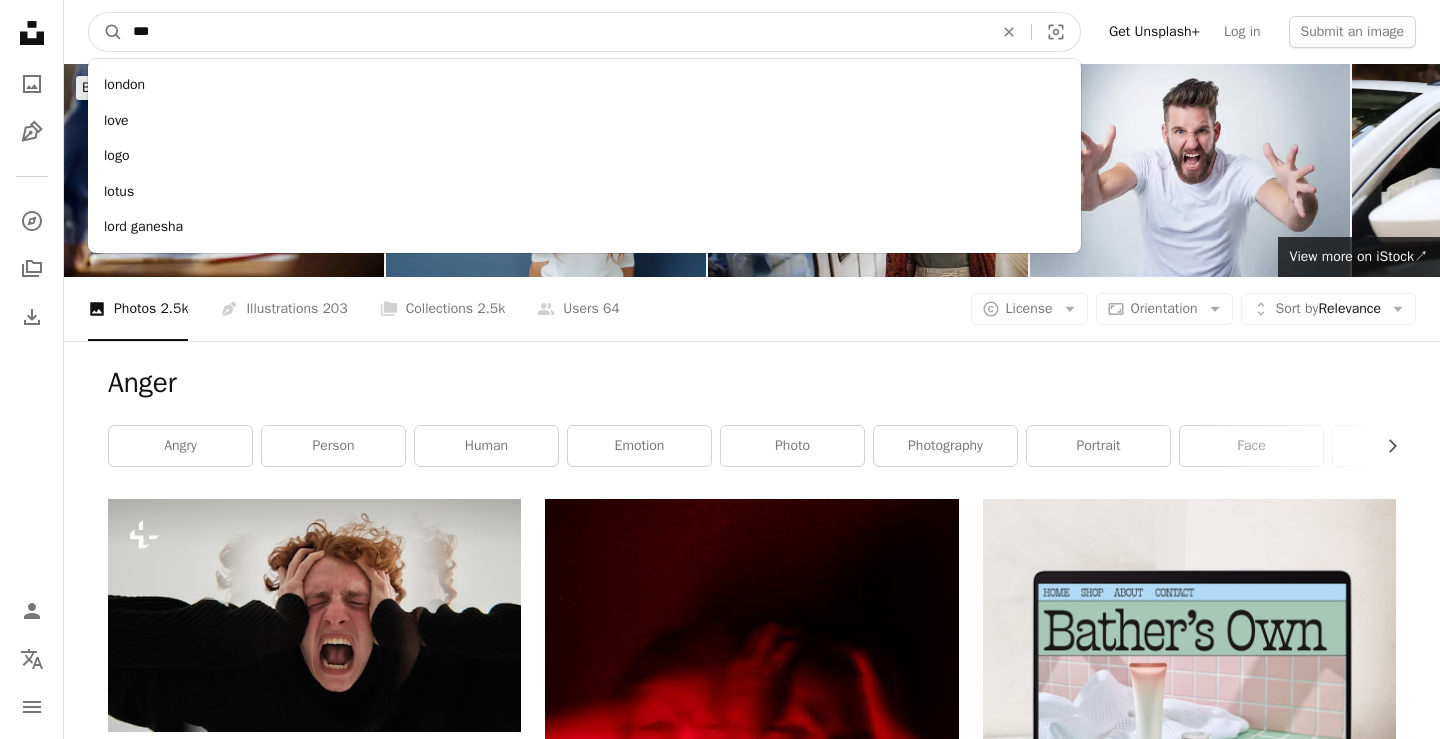 type on "****" 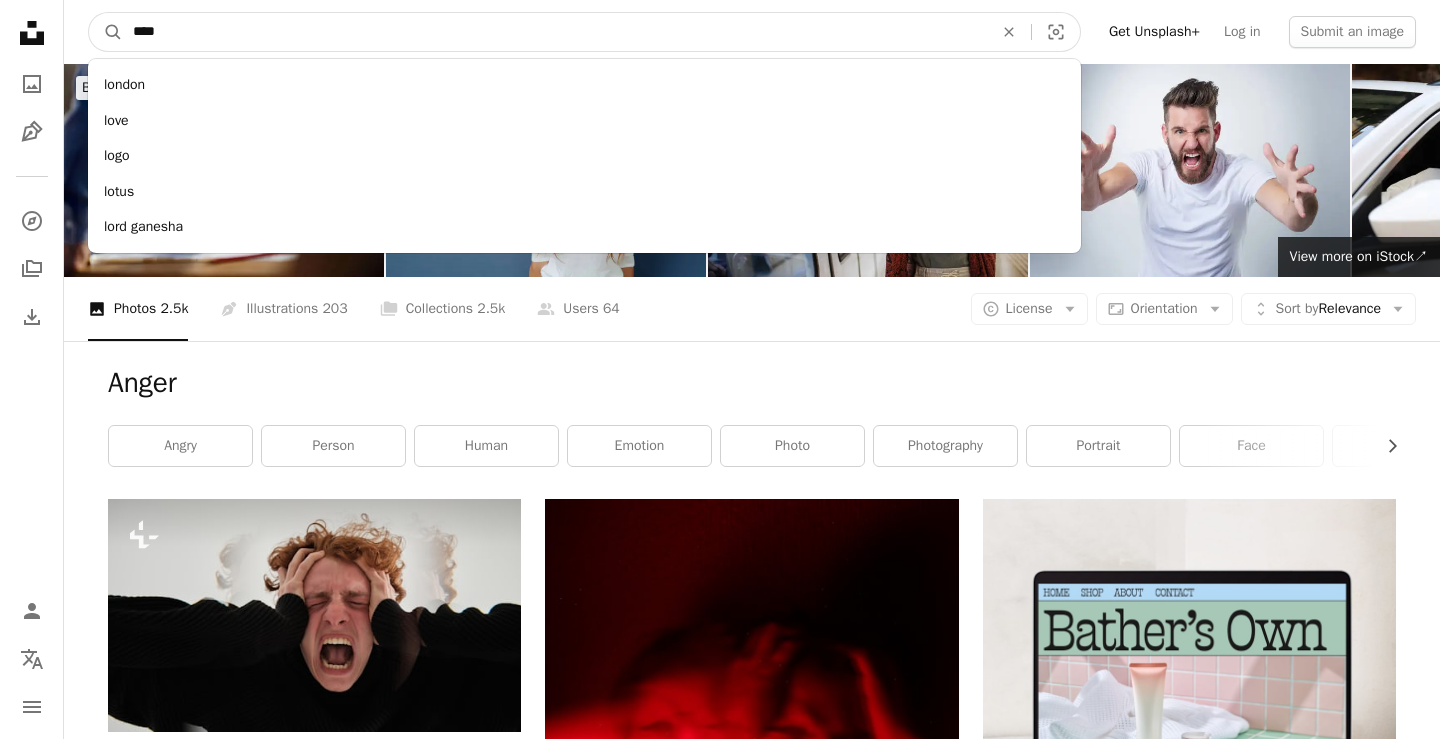 click on "A magnifying glass" at bounding box center (106, 32) 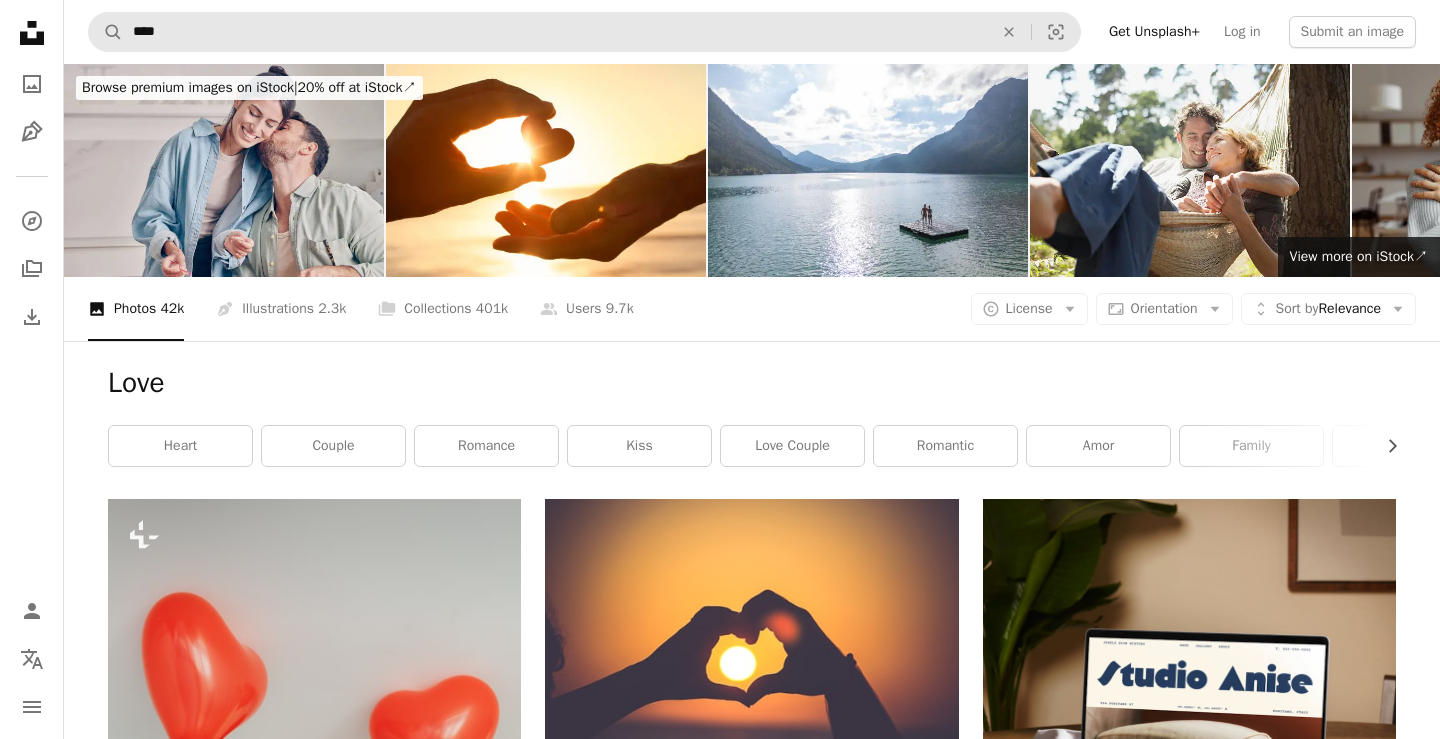 scroll, scrollTop: 0, scrollLeft: 0, axis: both 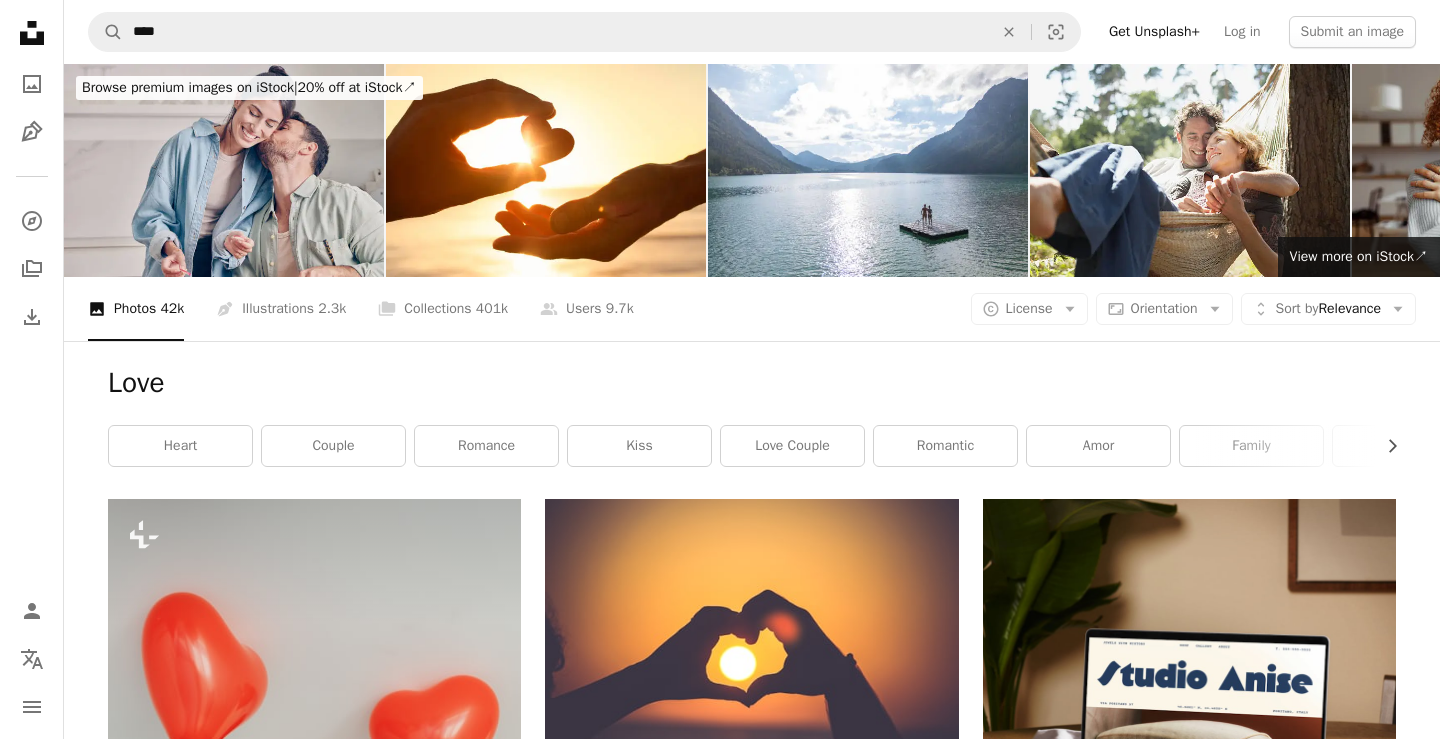 click on "A magnifying glass **** An X shape Visual search Get Unsplash+ Log in Submit an image" at bounding box center (752, 32) 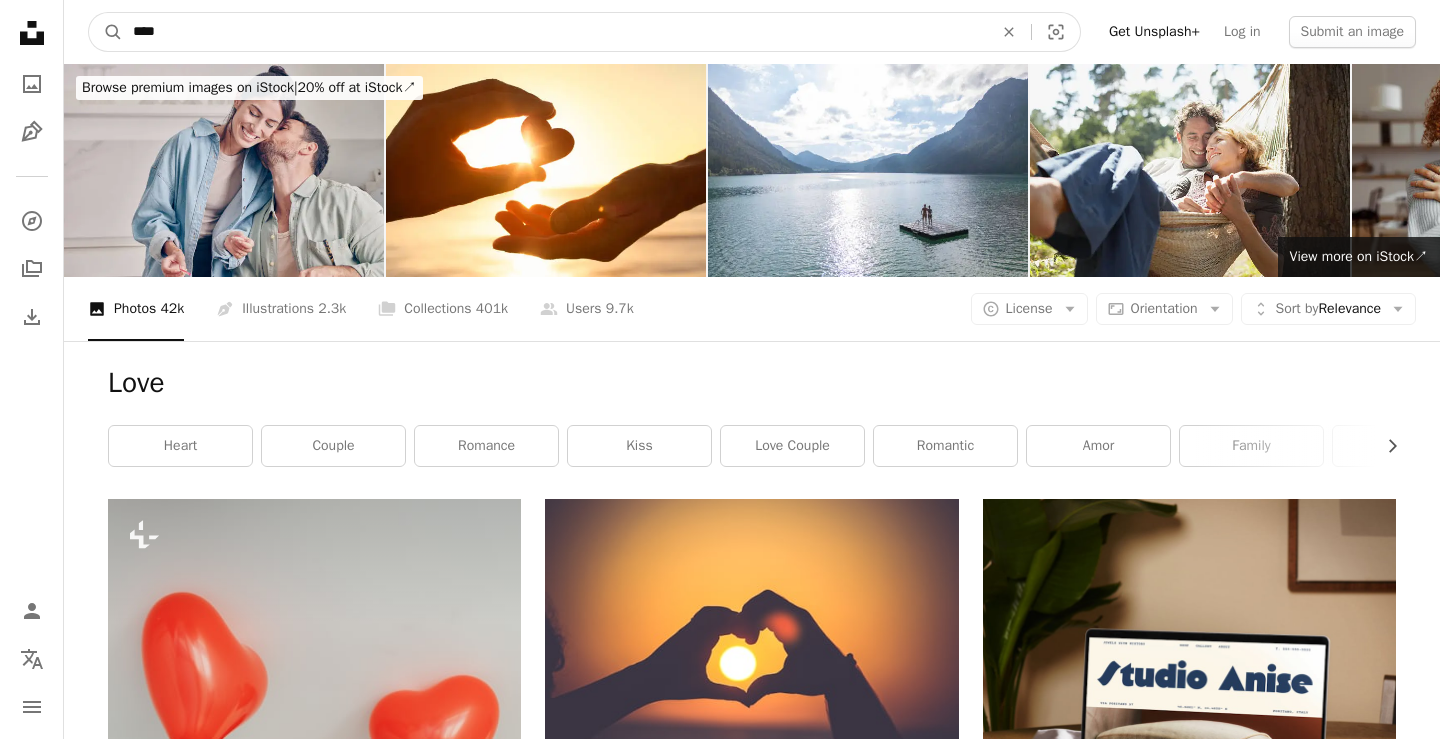 click on "****" at bounding box center [555, 32] 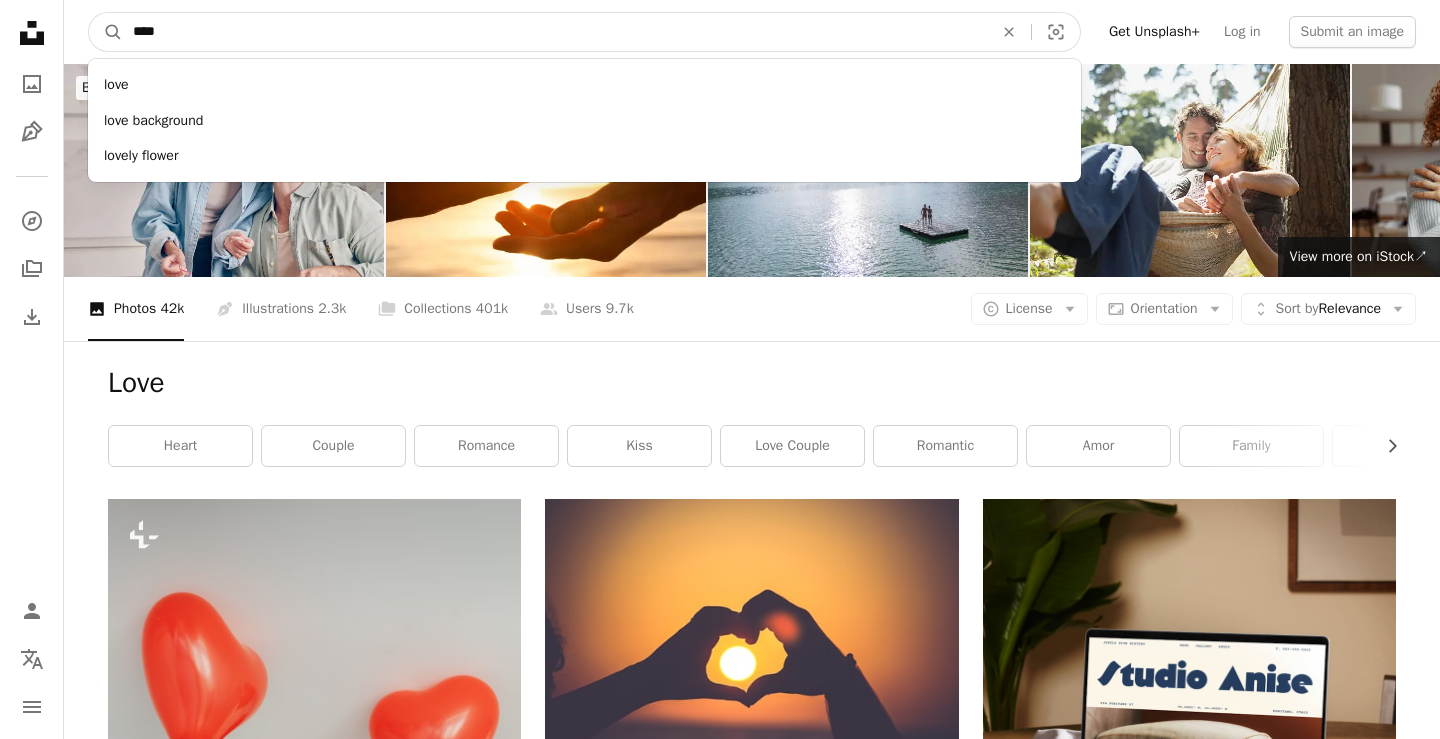 click on "****" at bounding box center (555, 32) 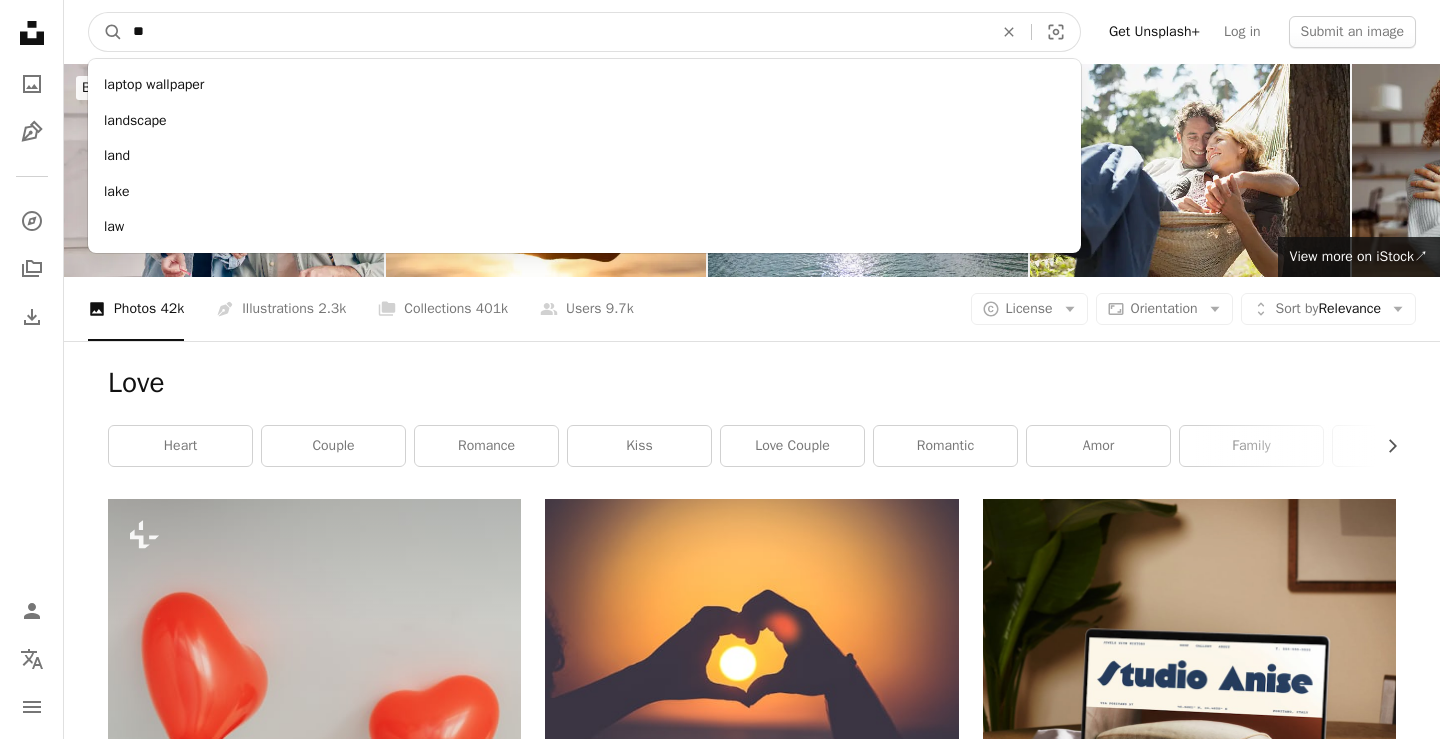 type on "*" 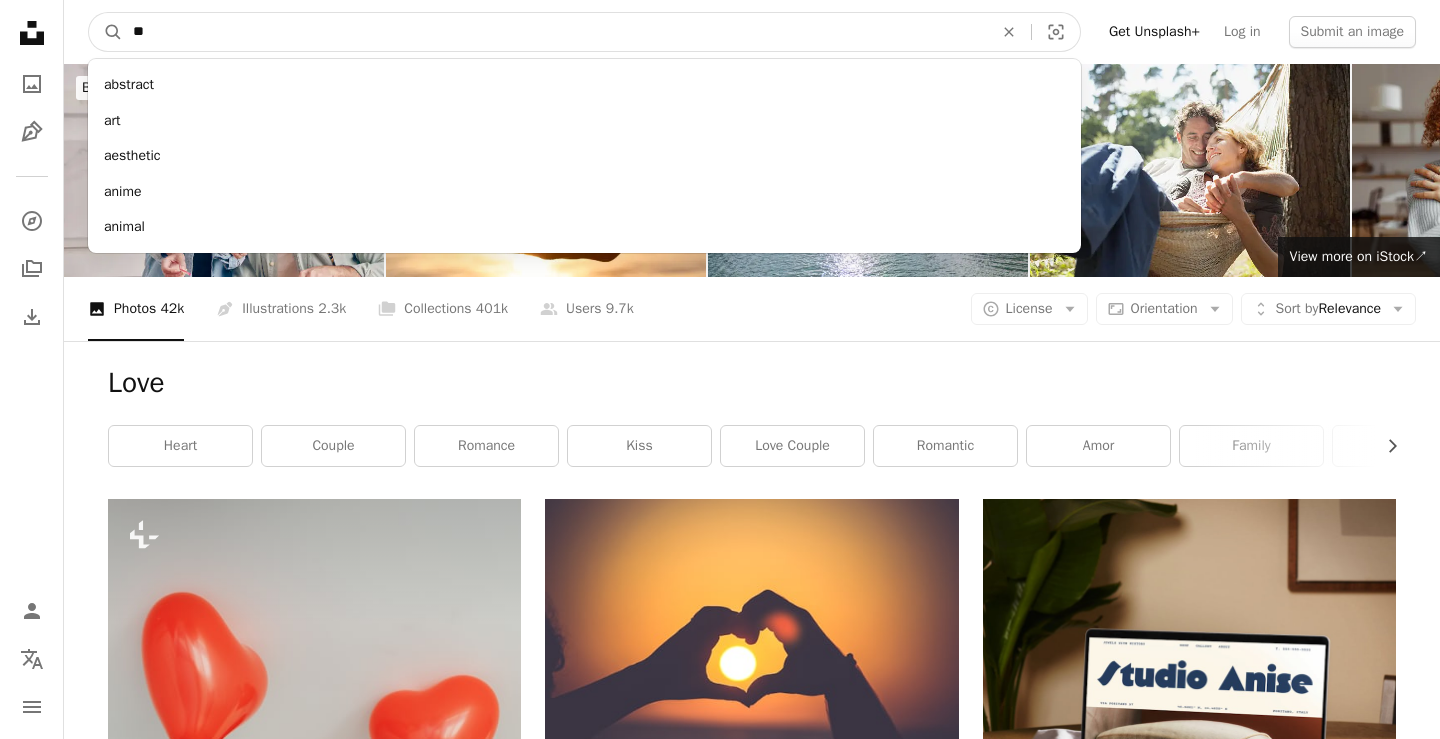 type on "**" 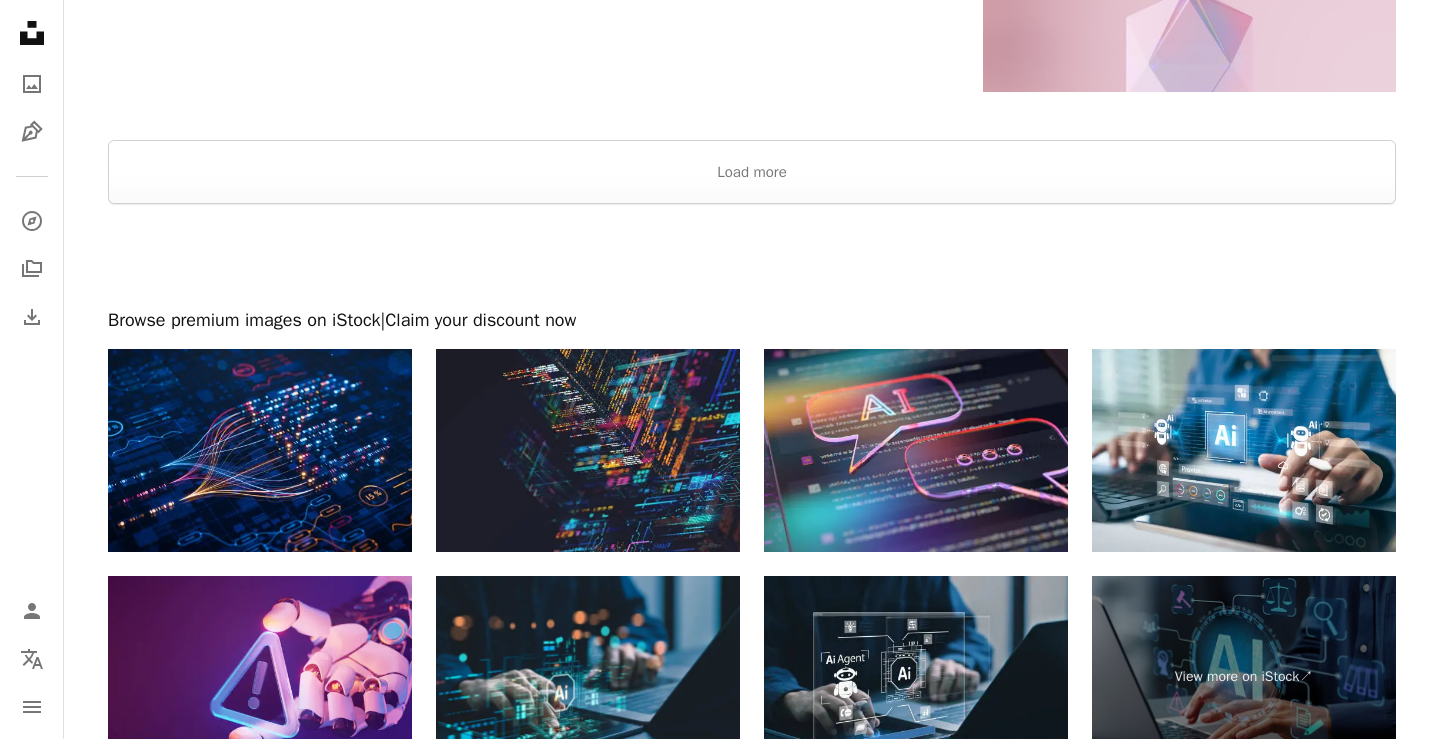scroll, scrollTop: 3402, scrollLeft: 0, axis: vertical 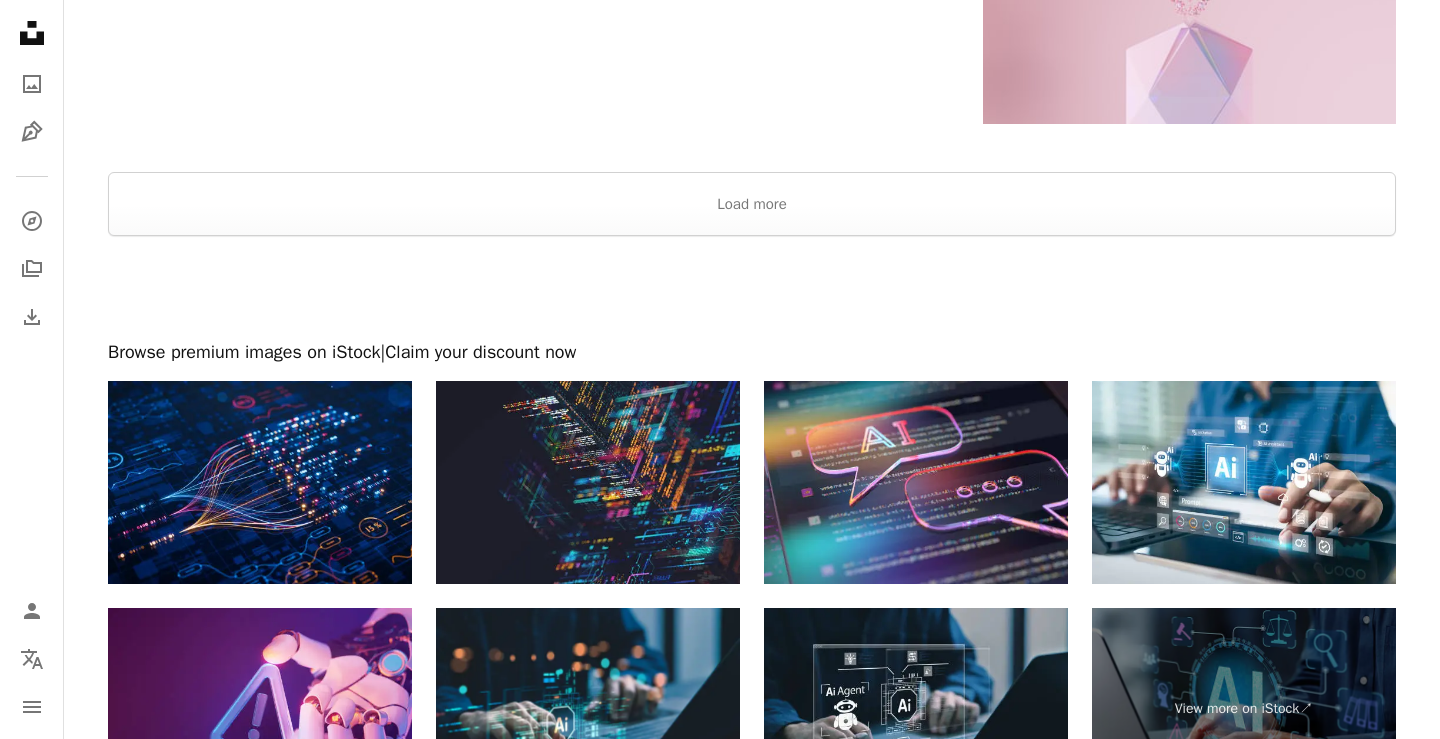 click on "Browse premium images on iStock  |  Claim your discount now" at bounding box center (752, 353) 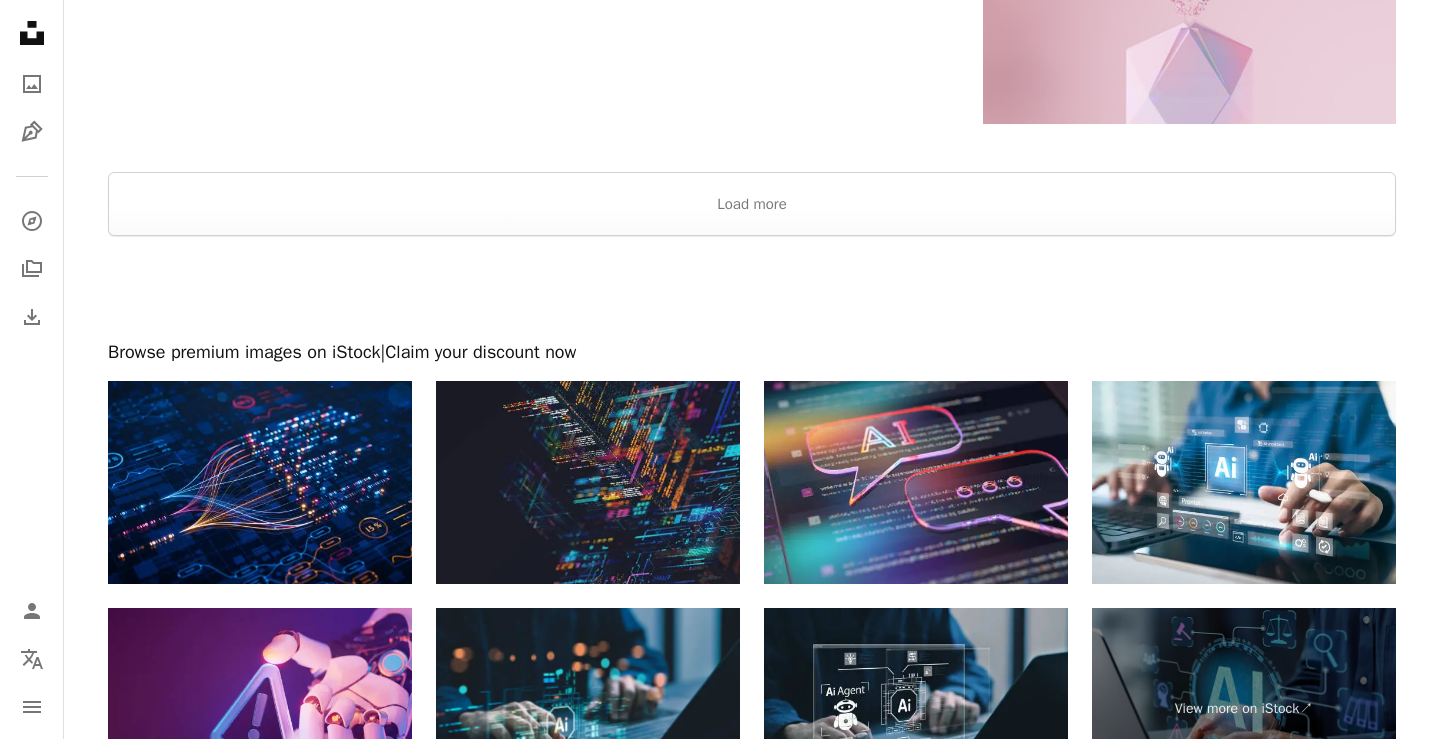 click at bounding box center (588, 482) 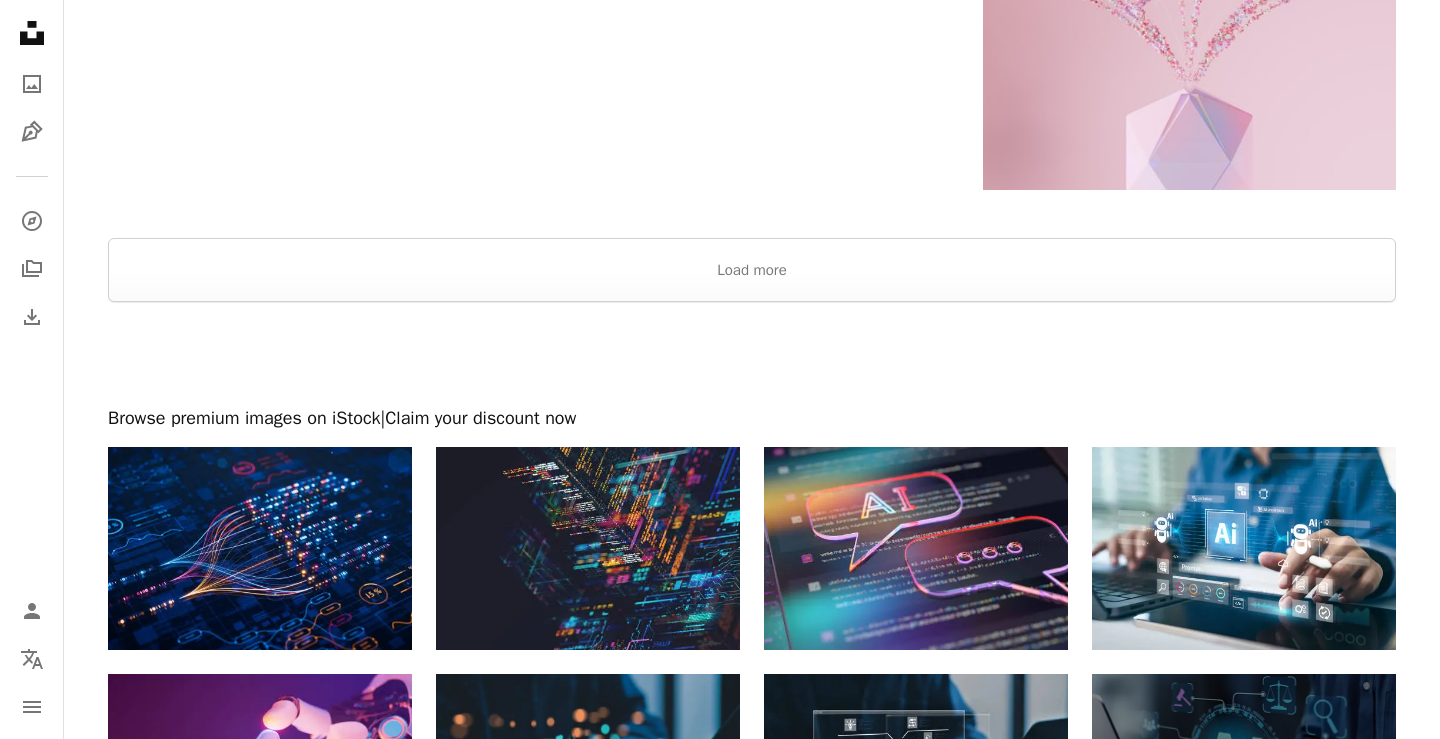 scroll, scrollTop: 3411, scrollLeft: 0, axis: vertical 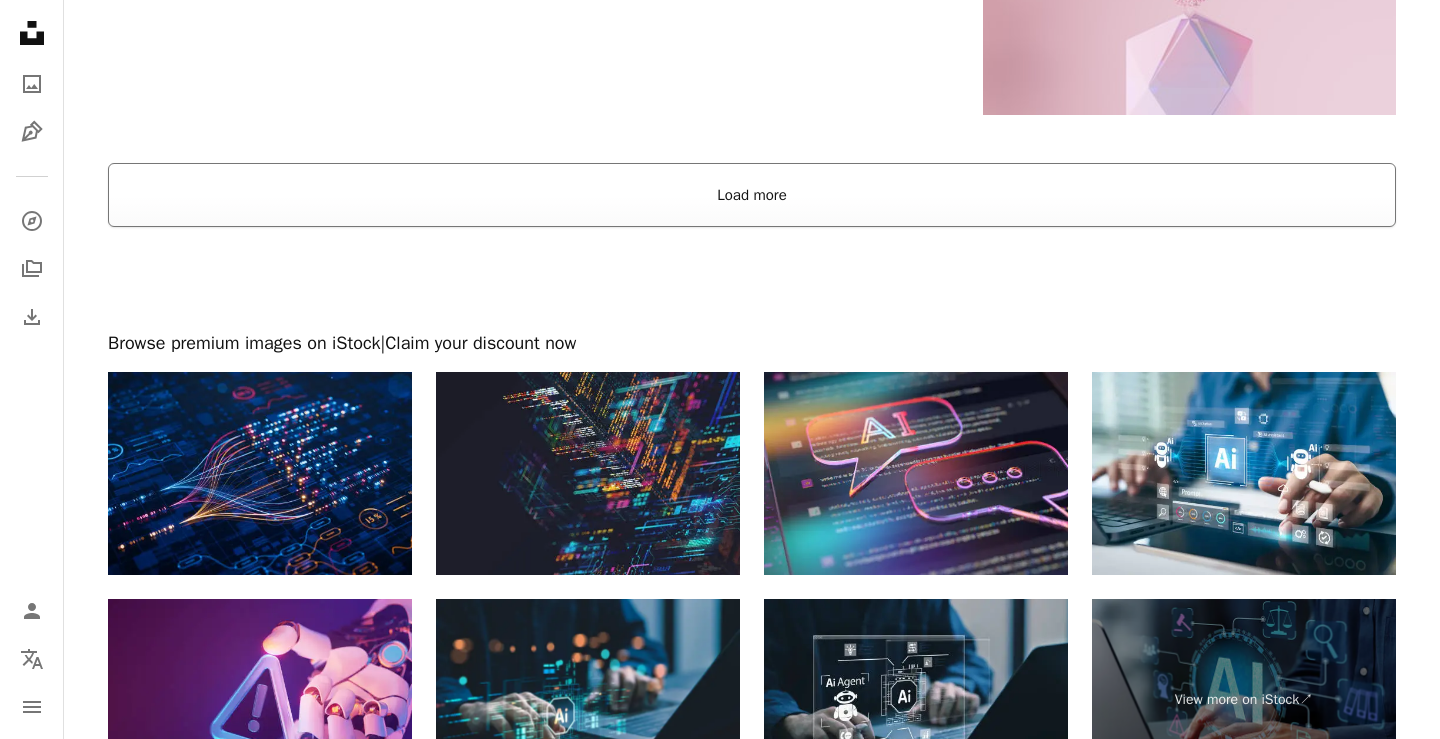 click on "Load more" at bounding box center (752, 195) 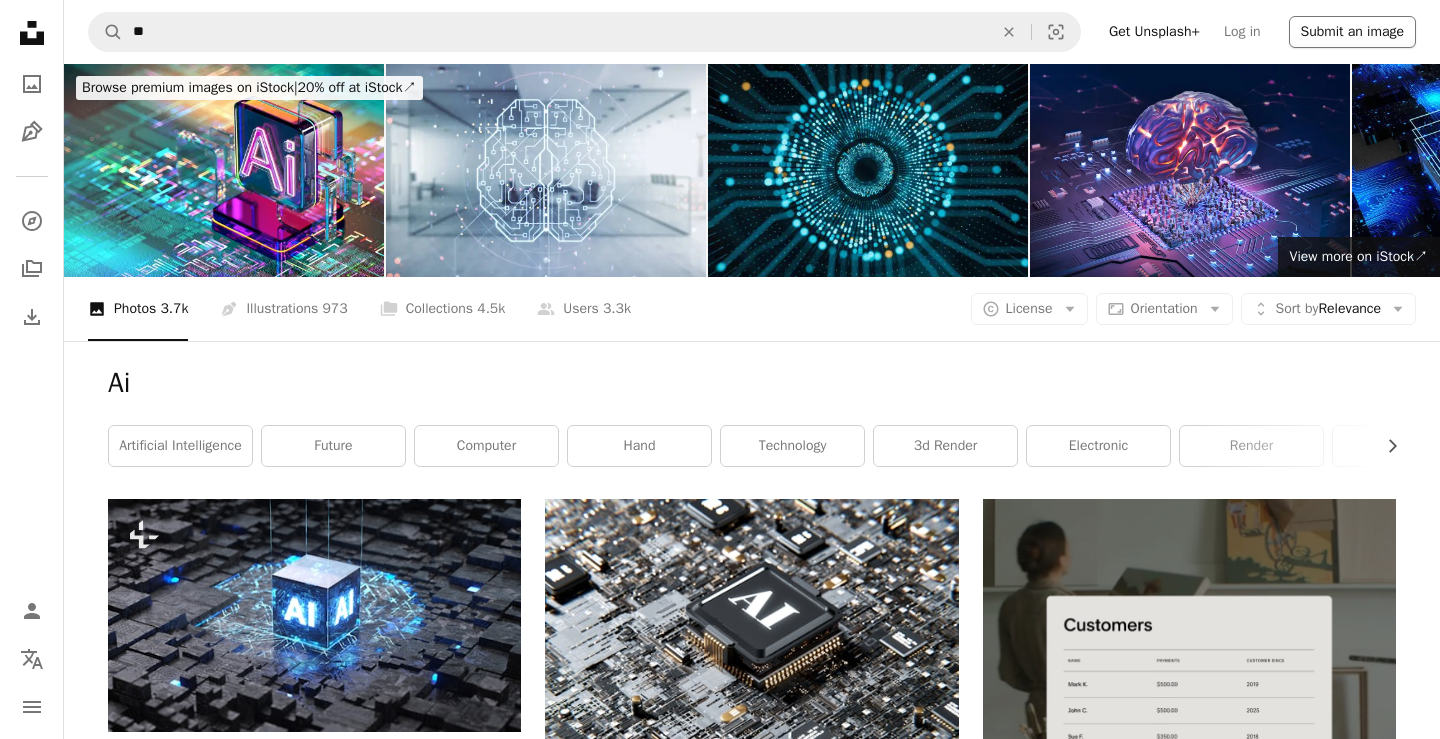 scroll, scrollTop: 0, scrollLeft: 0, axis: both 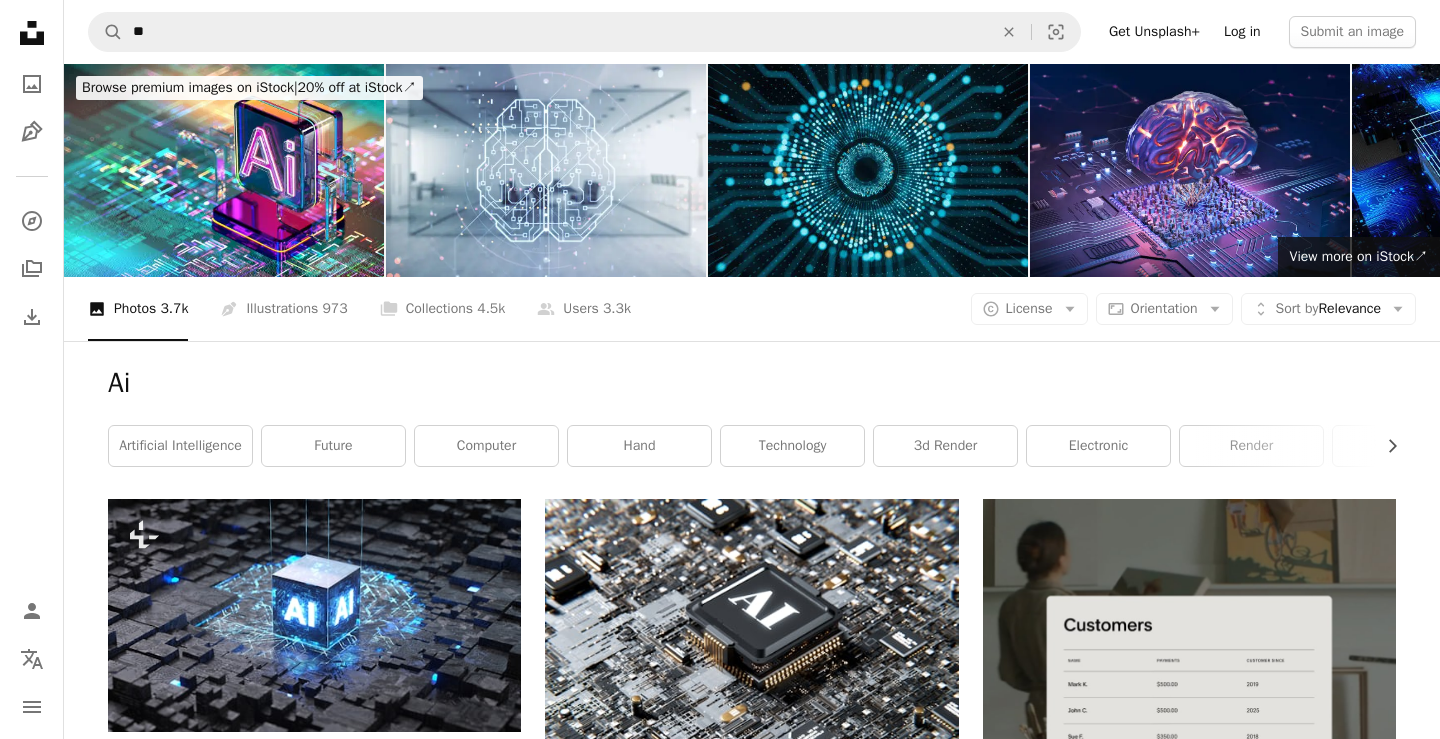 click on "Log in" at bounding box center [1242, 32] 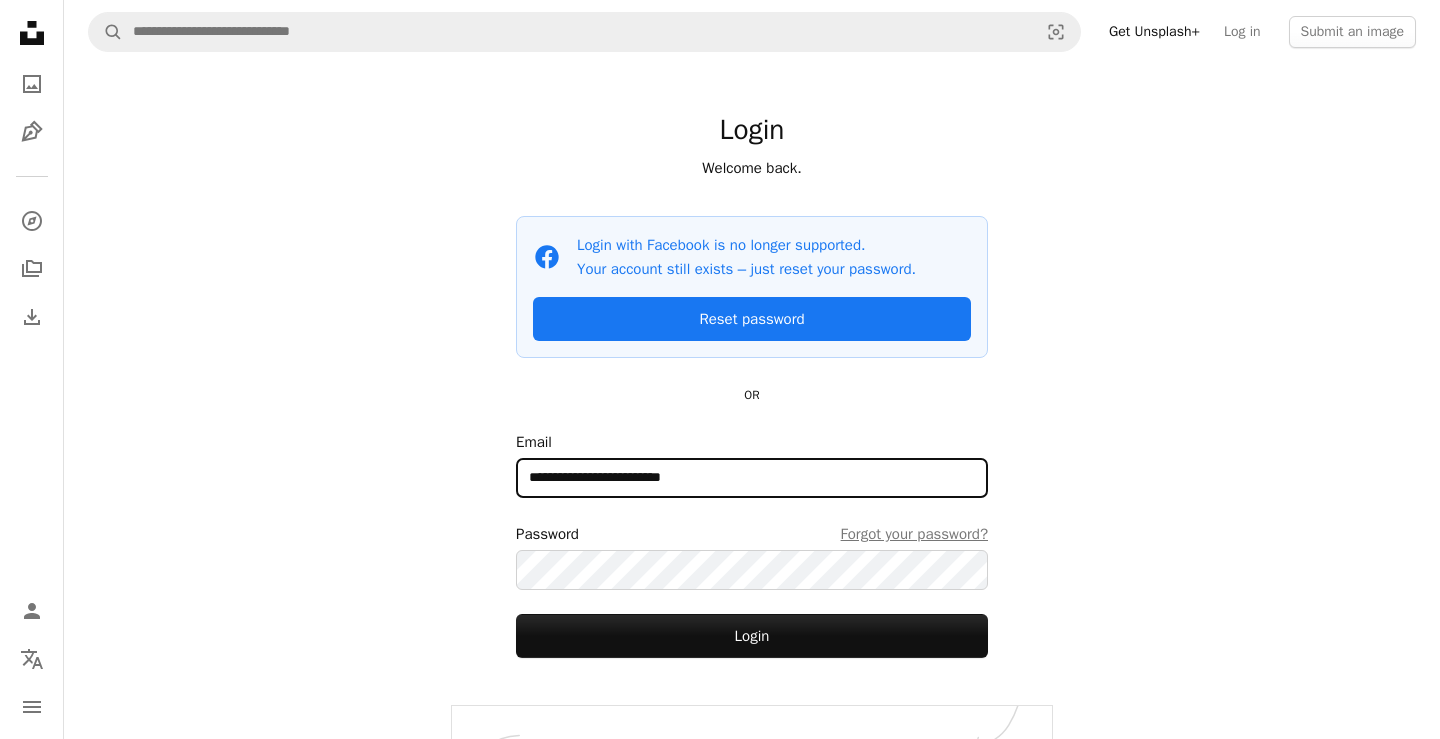 type on "**********" 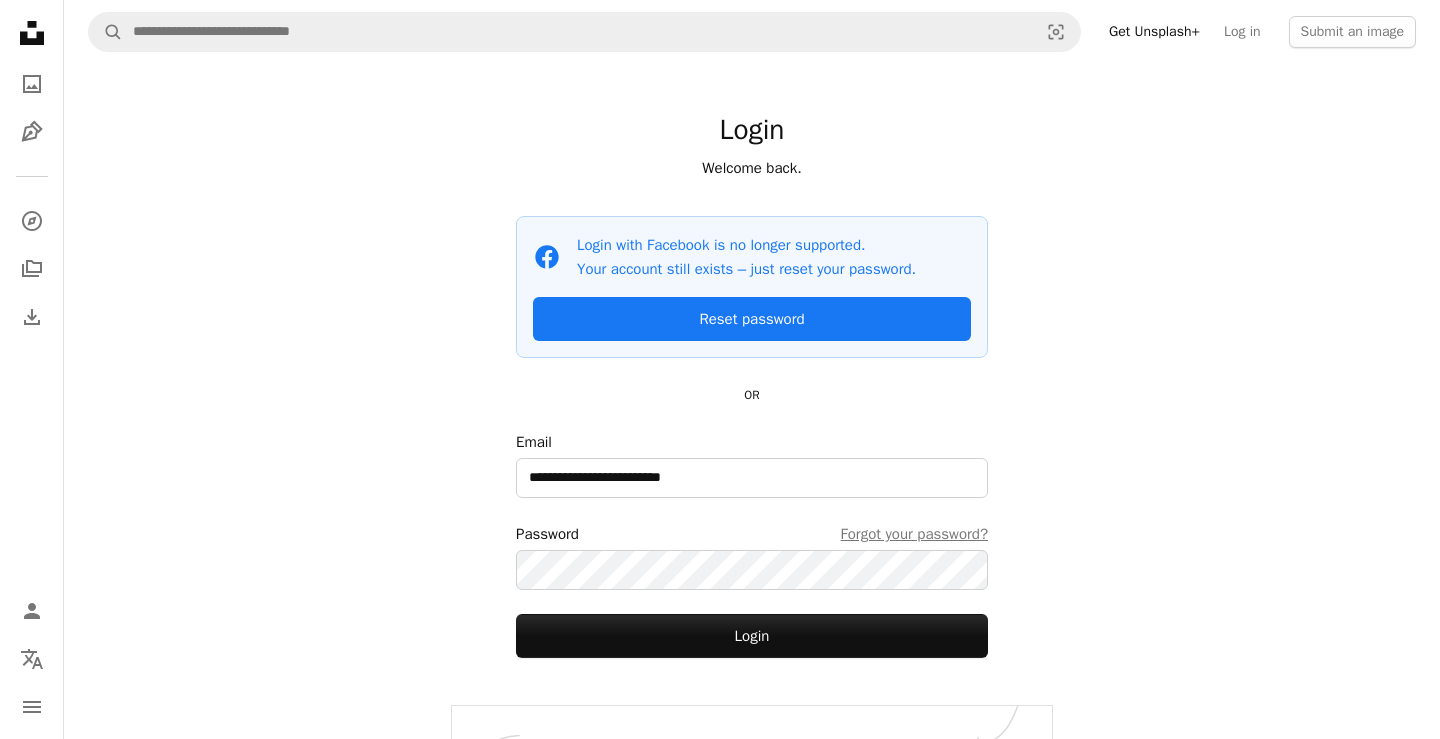 click on "Password Forgot your password?" at bounding box center (752, 534) 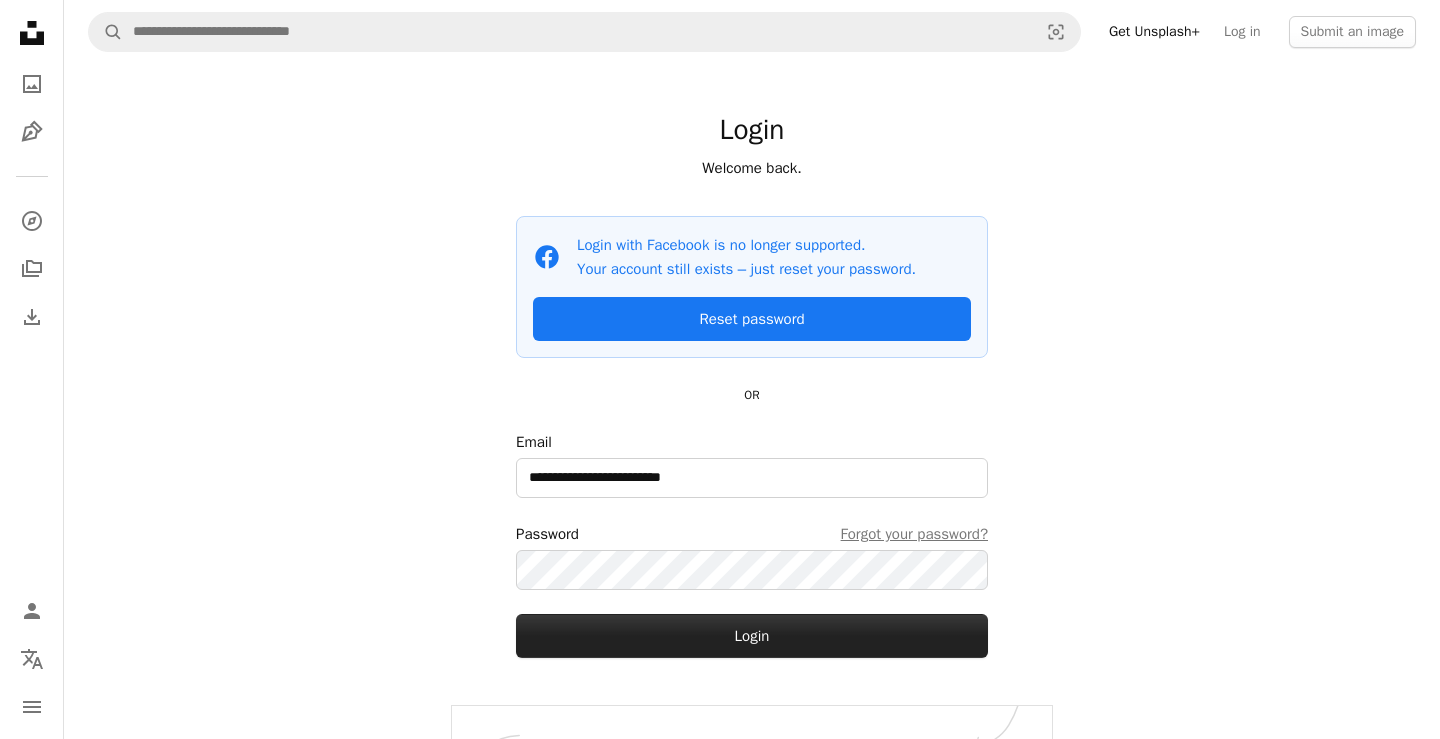 click on "Login" at bounding box center (752, 636) 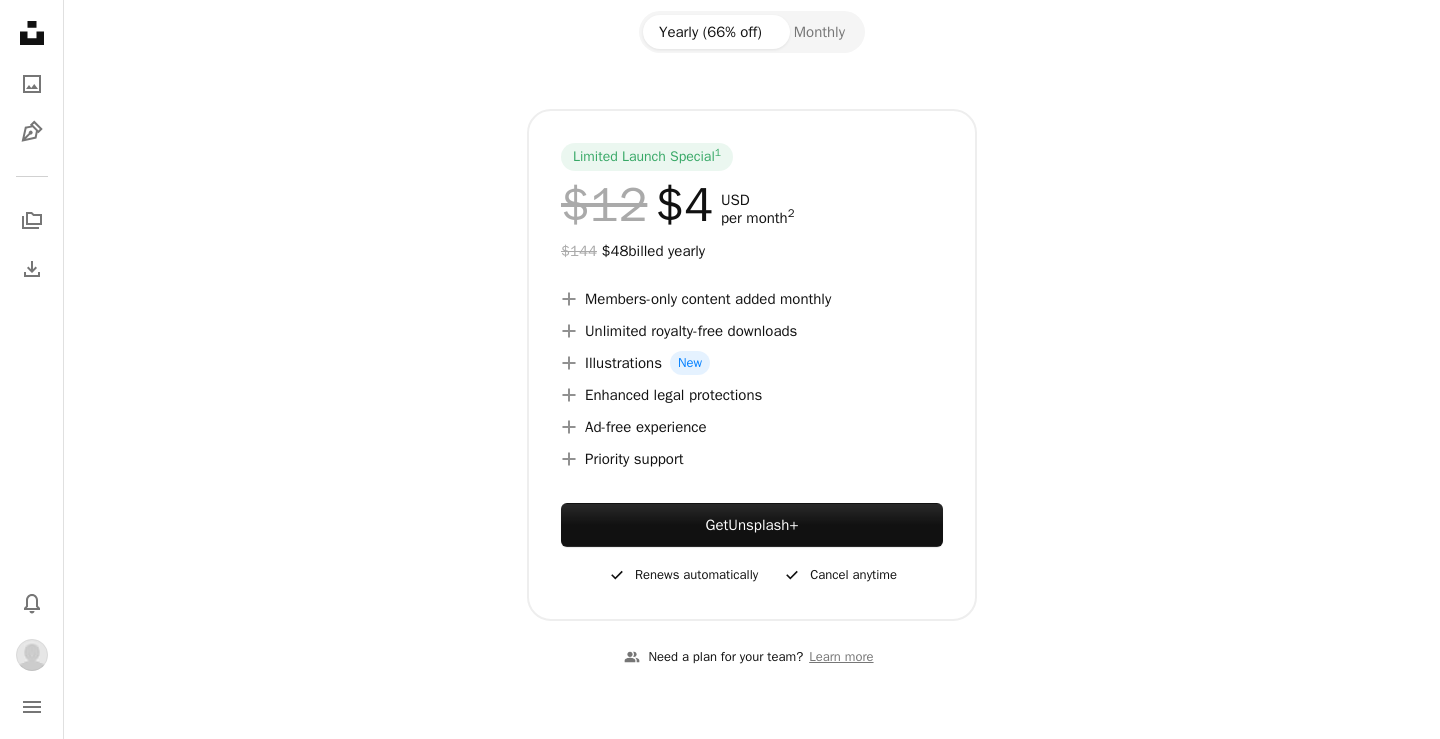 scroll, scrollTop: 395, scrollLeft: 0, axis: vertical 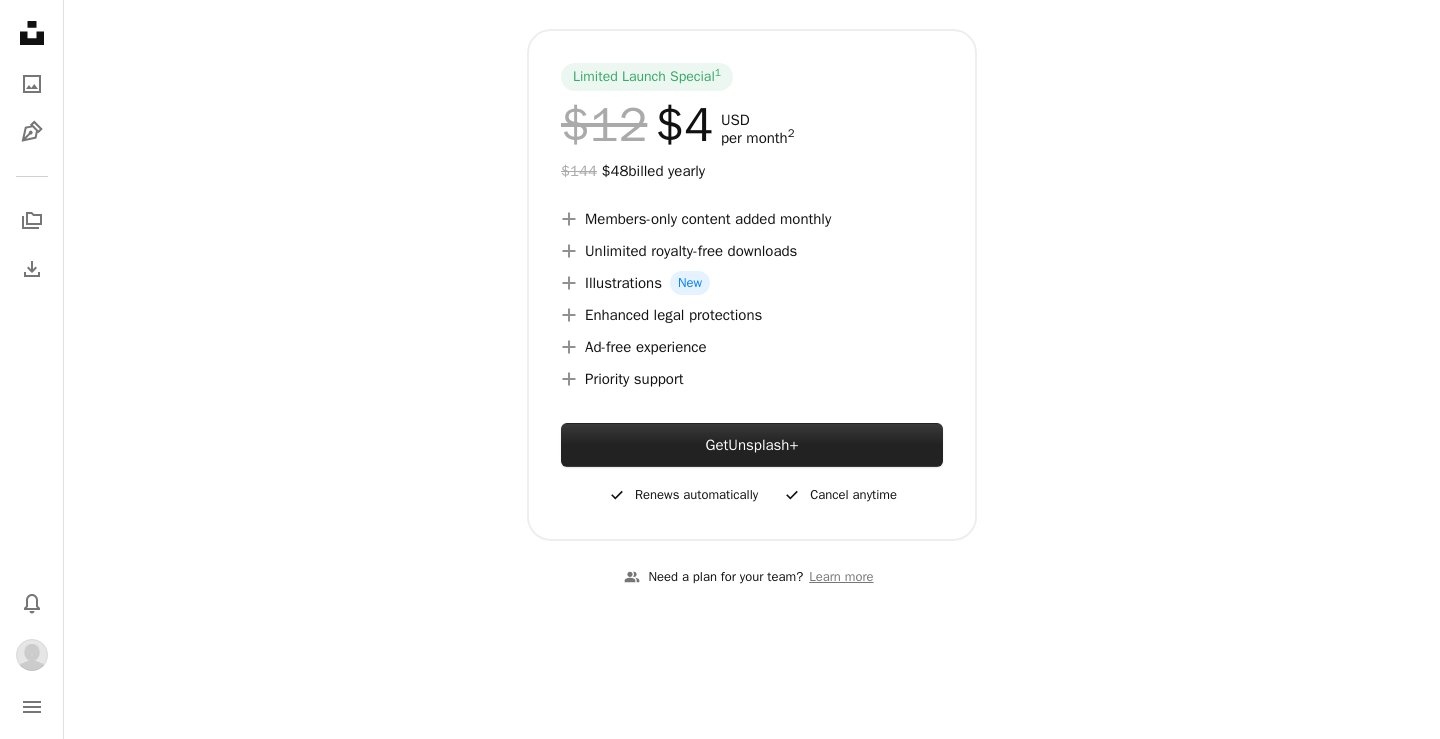 click on "Get  Unsplash+" at bounding box center (752, 445) 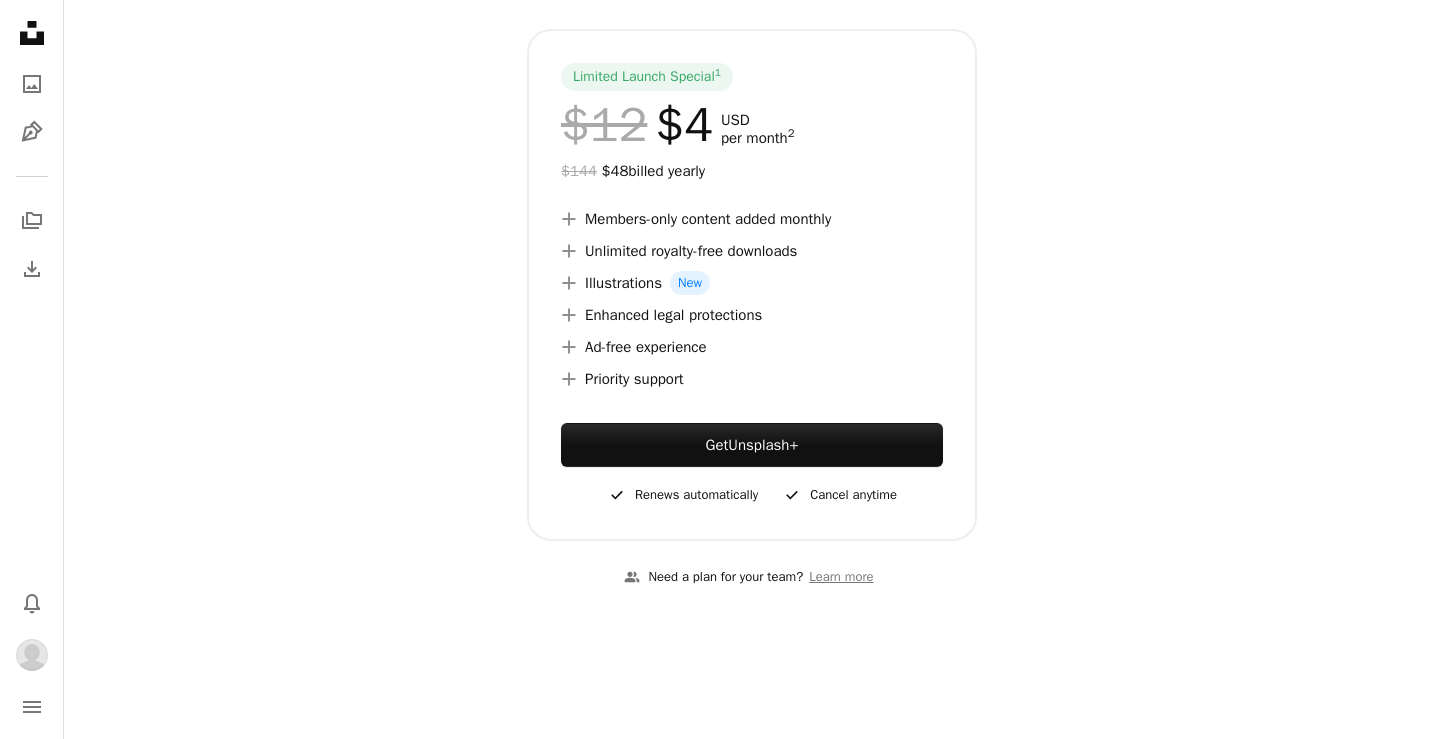 click on "A plus sign Illustrations  New" at bounding box center [752, 283] 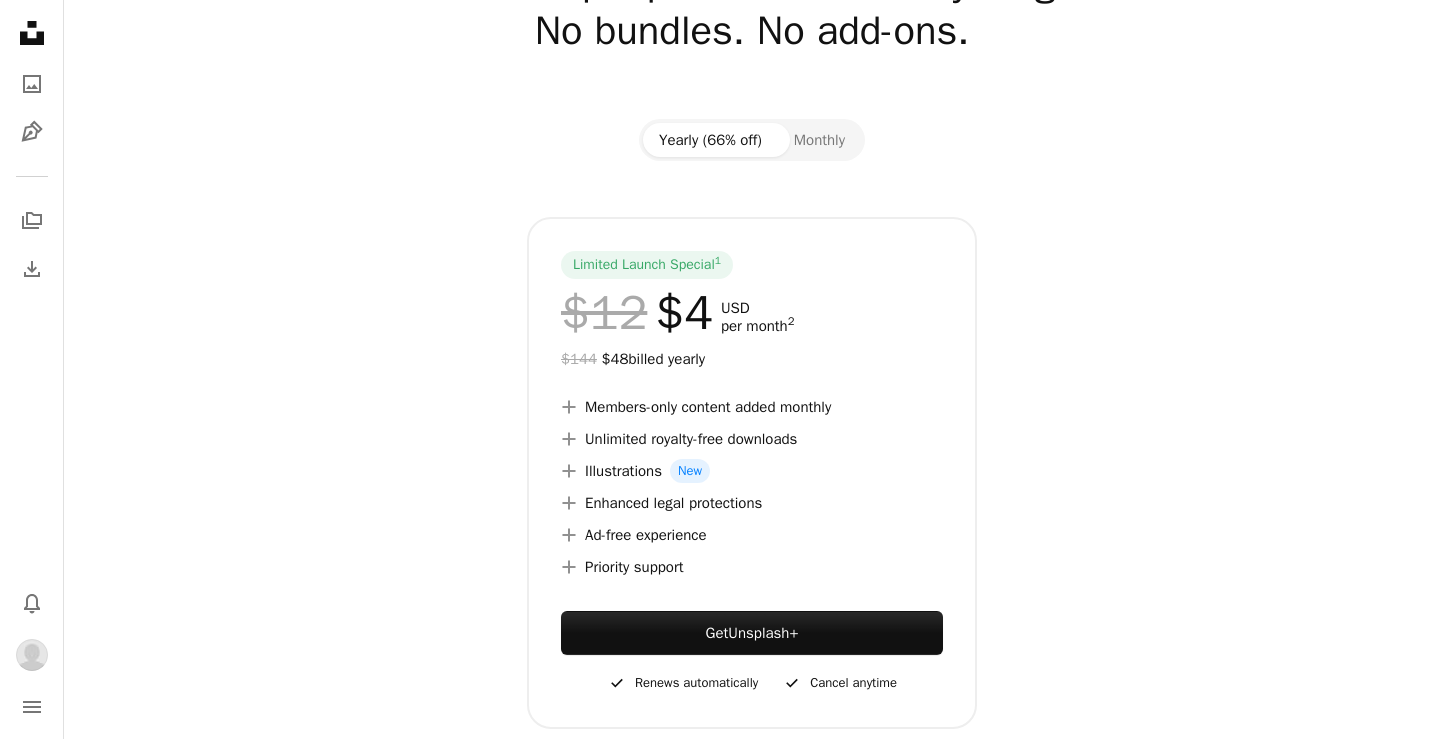 scroll, scrollTop: 210, scrollLeft: 0, axis: vertical 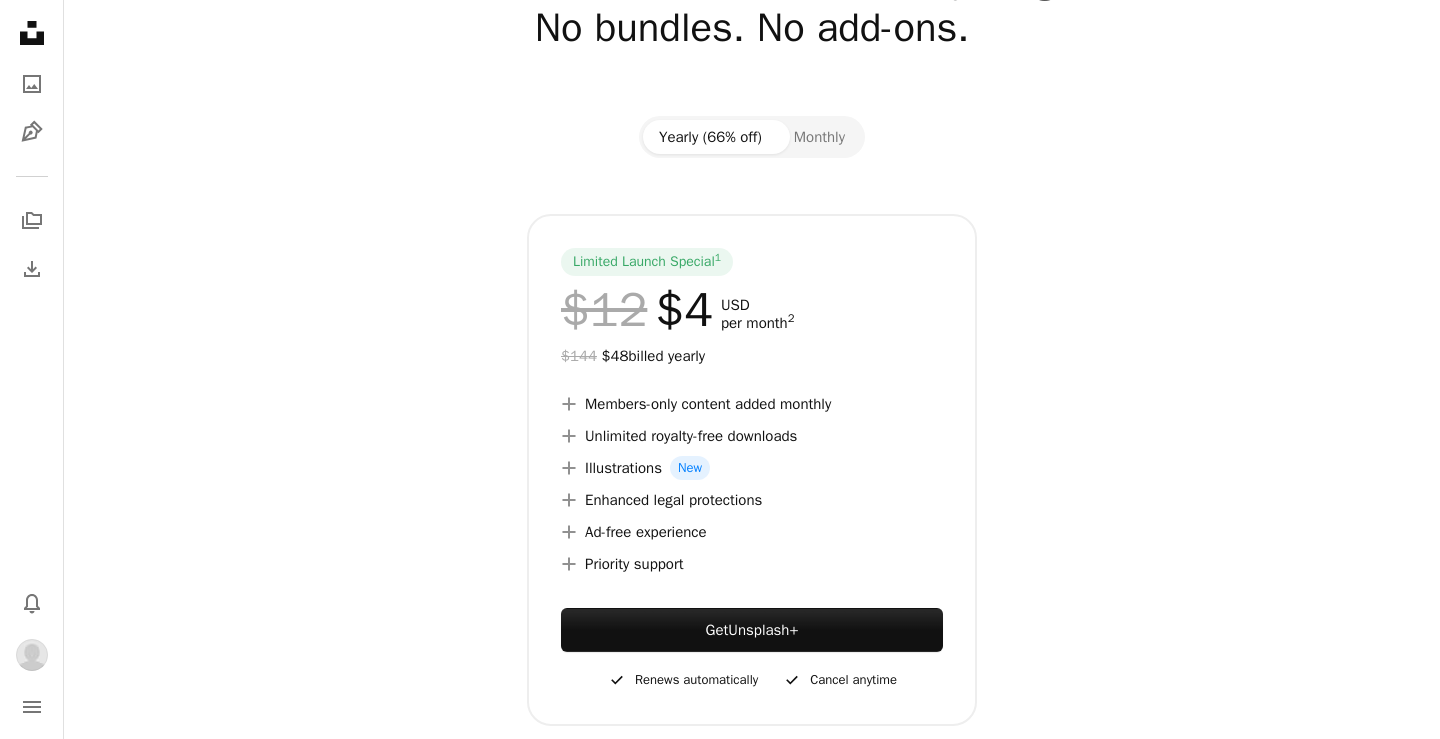 click on "A plus sign" 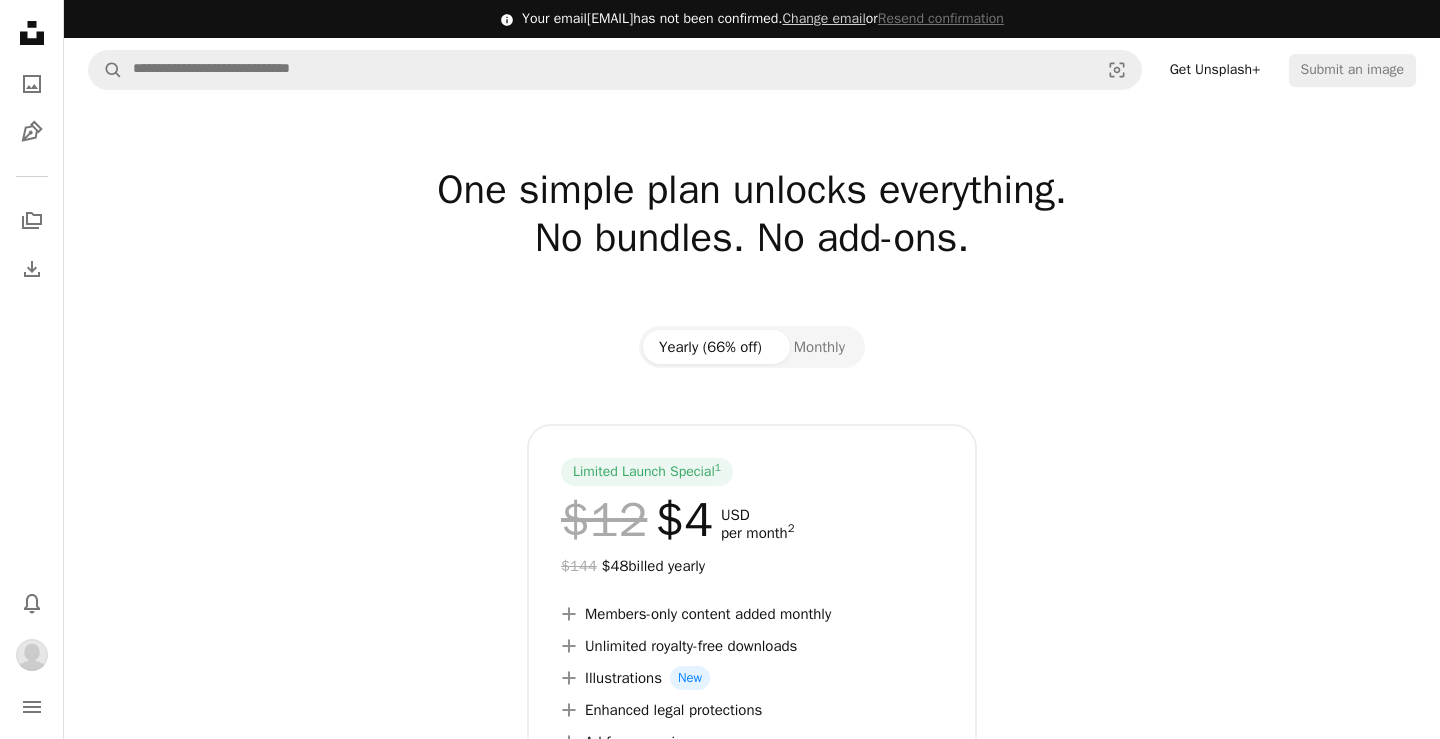 scroll, scrollTop: 0, scrollLeft: 0, axis: both 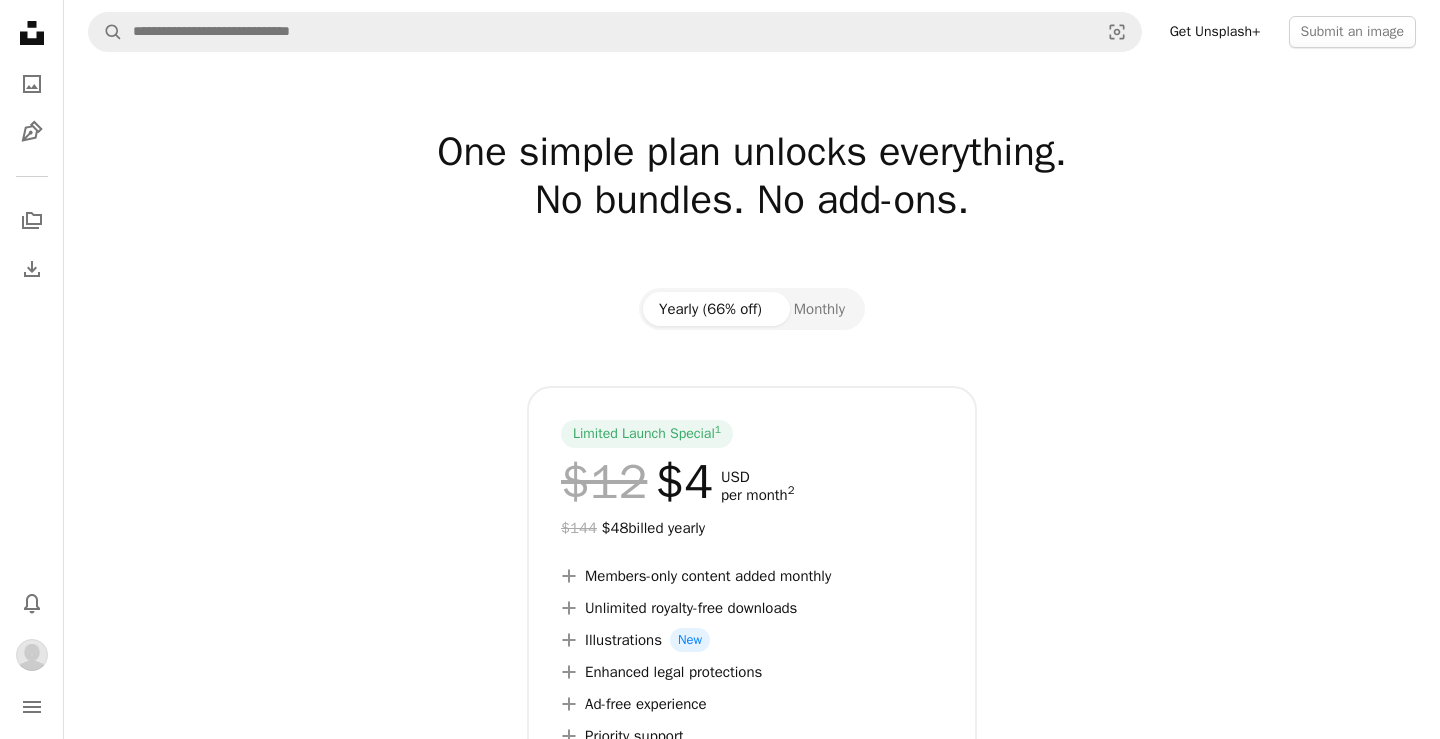 click at bounding box center (32, 655) 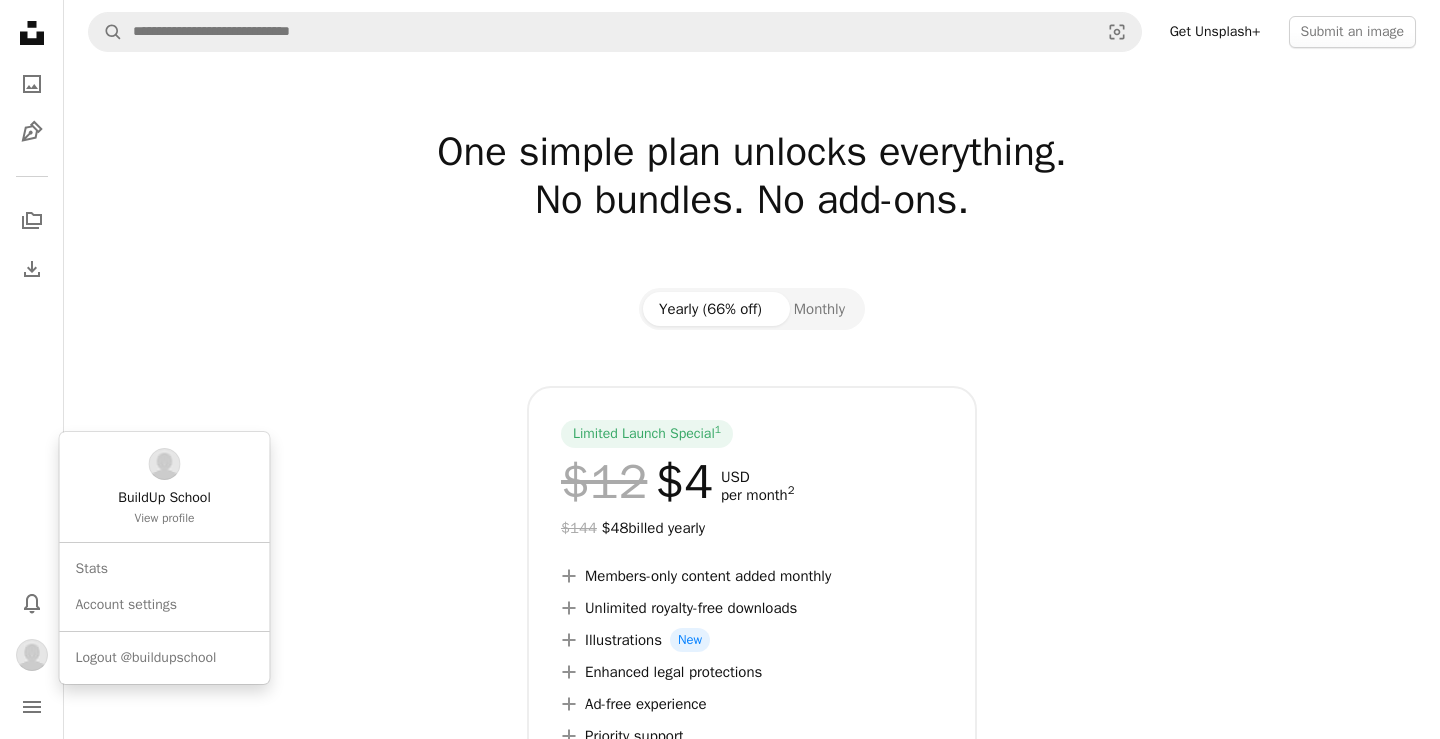 click at bounding box center [32, 655] 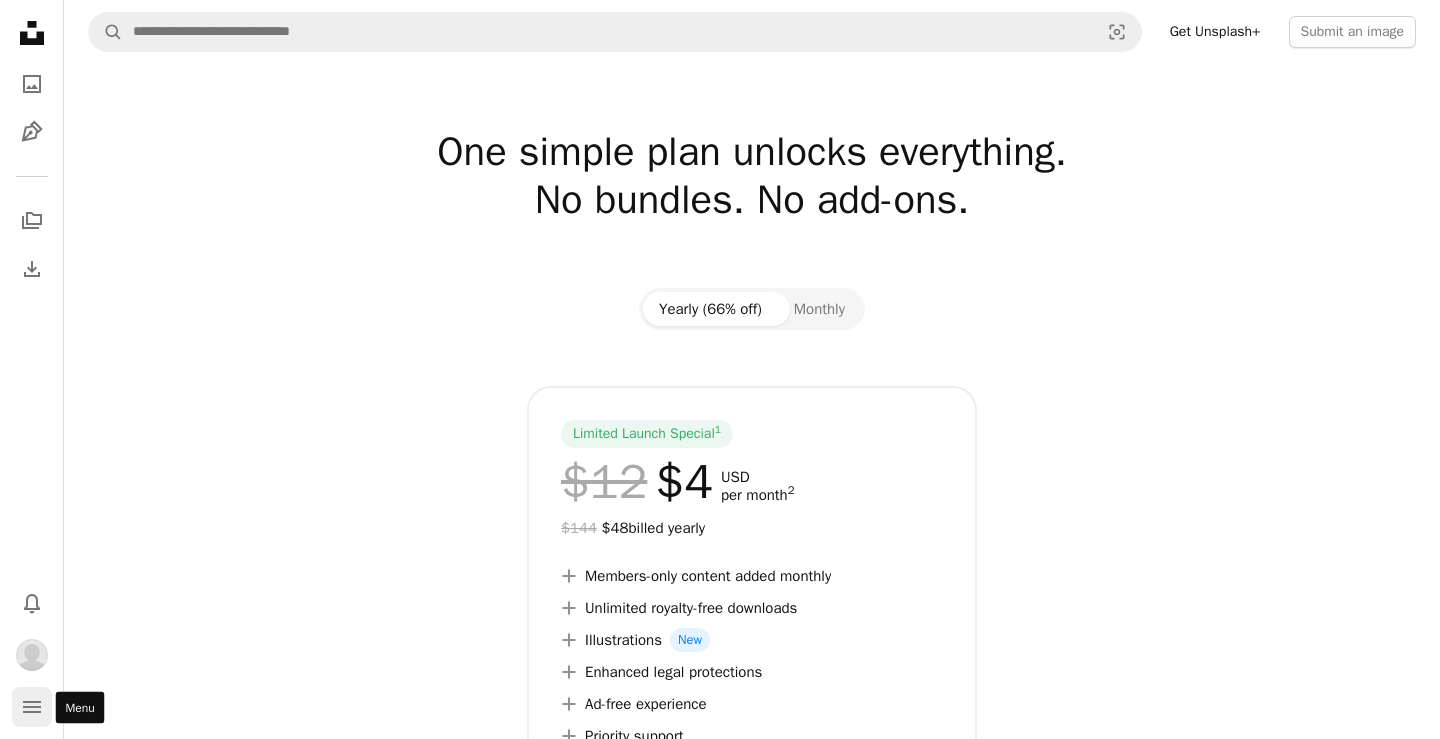 click 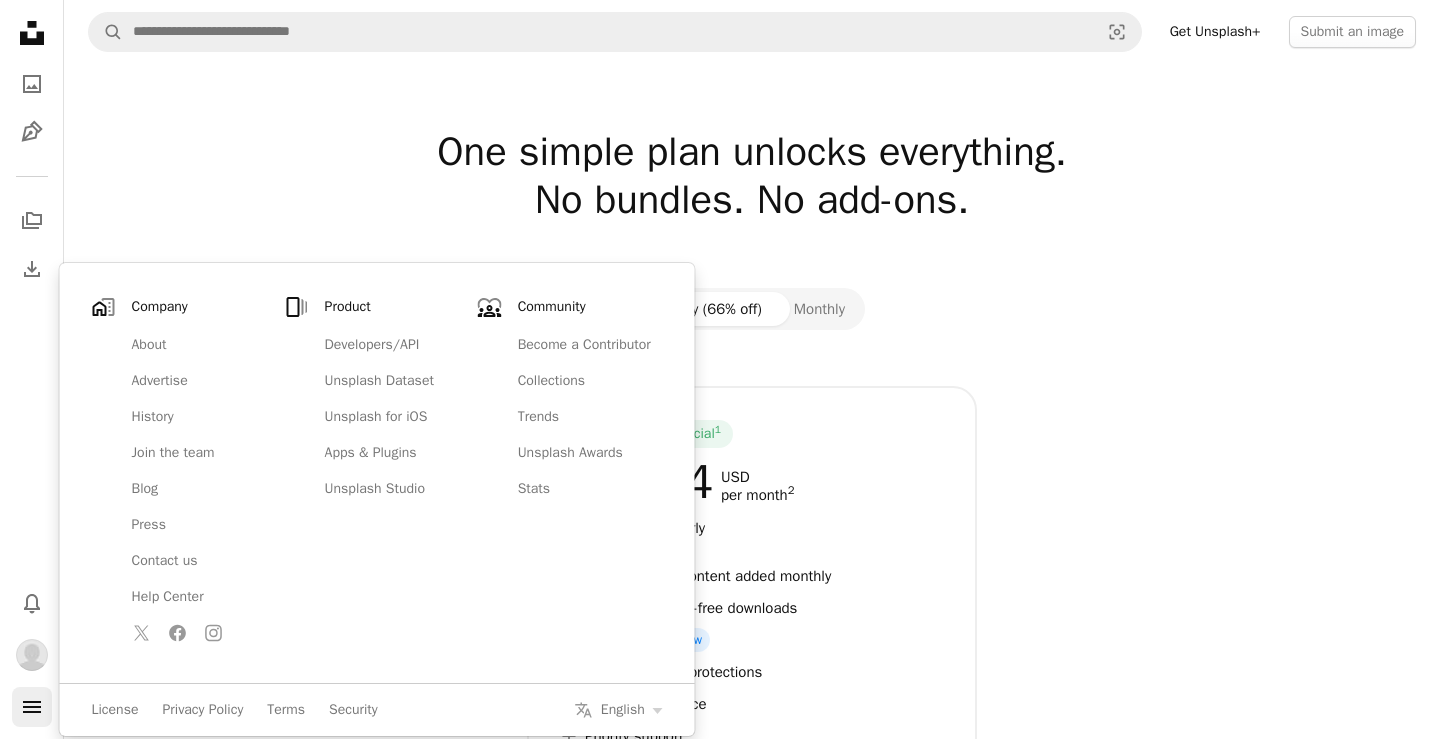 click 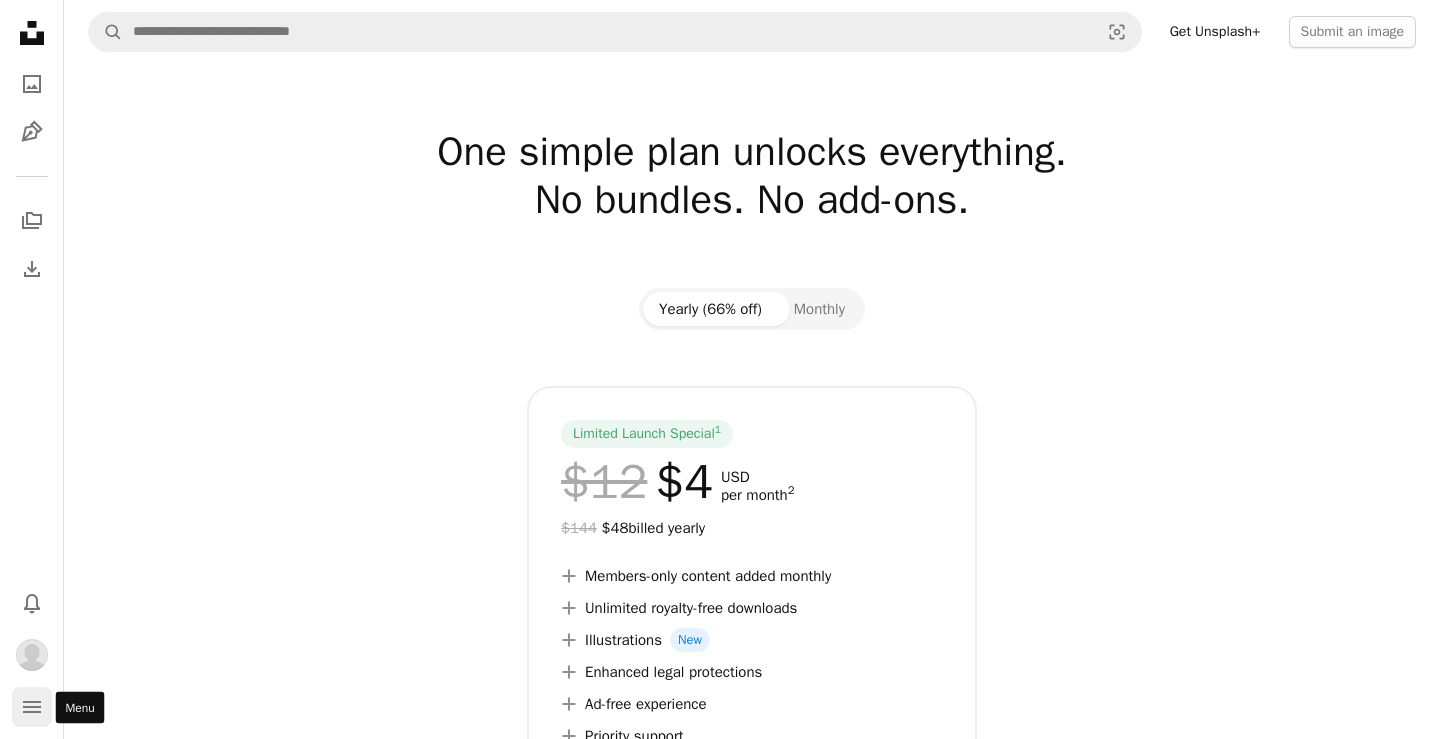 click on "navigation menu" 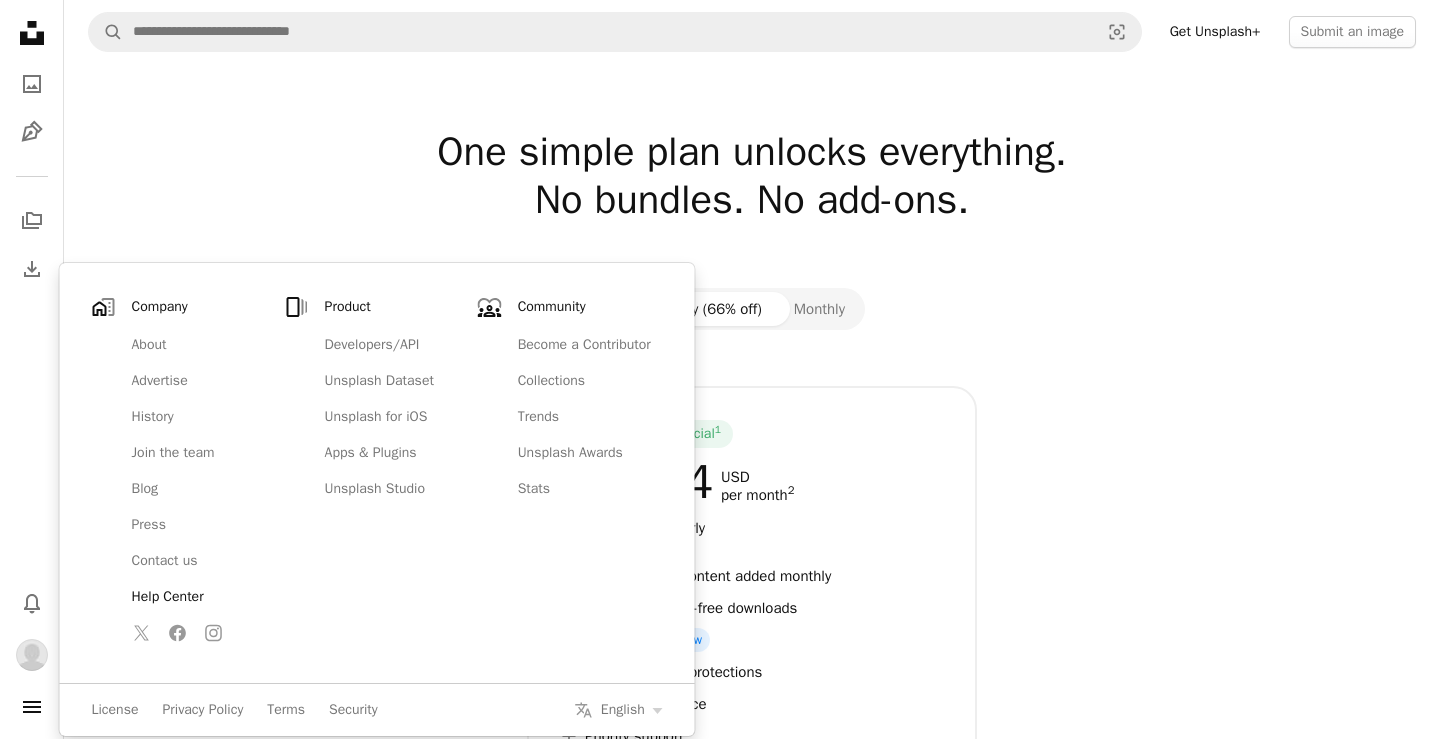 click on "Help Center" at bounding box center [198, 597] 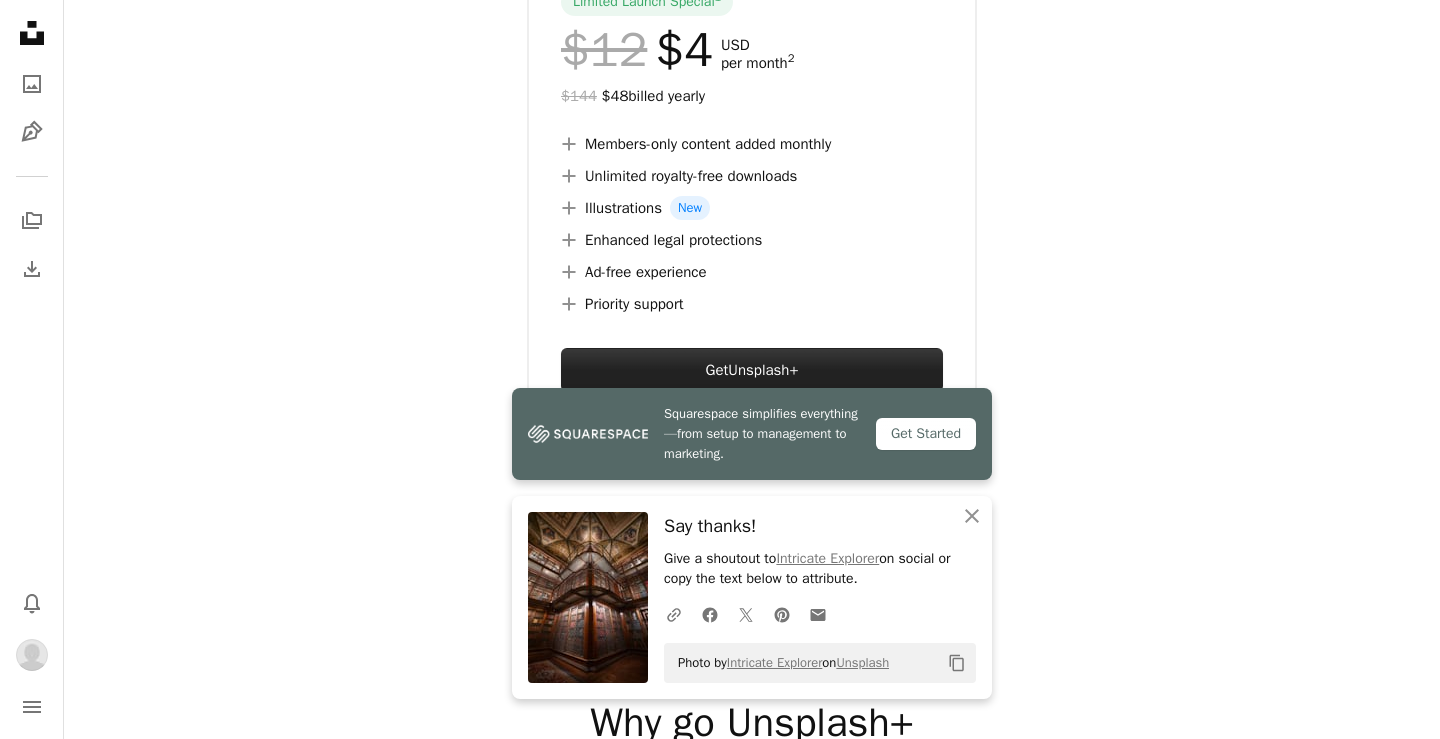 scroll, scrollTop: 440, scrollLeft: 0, axis: vertical 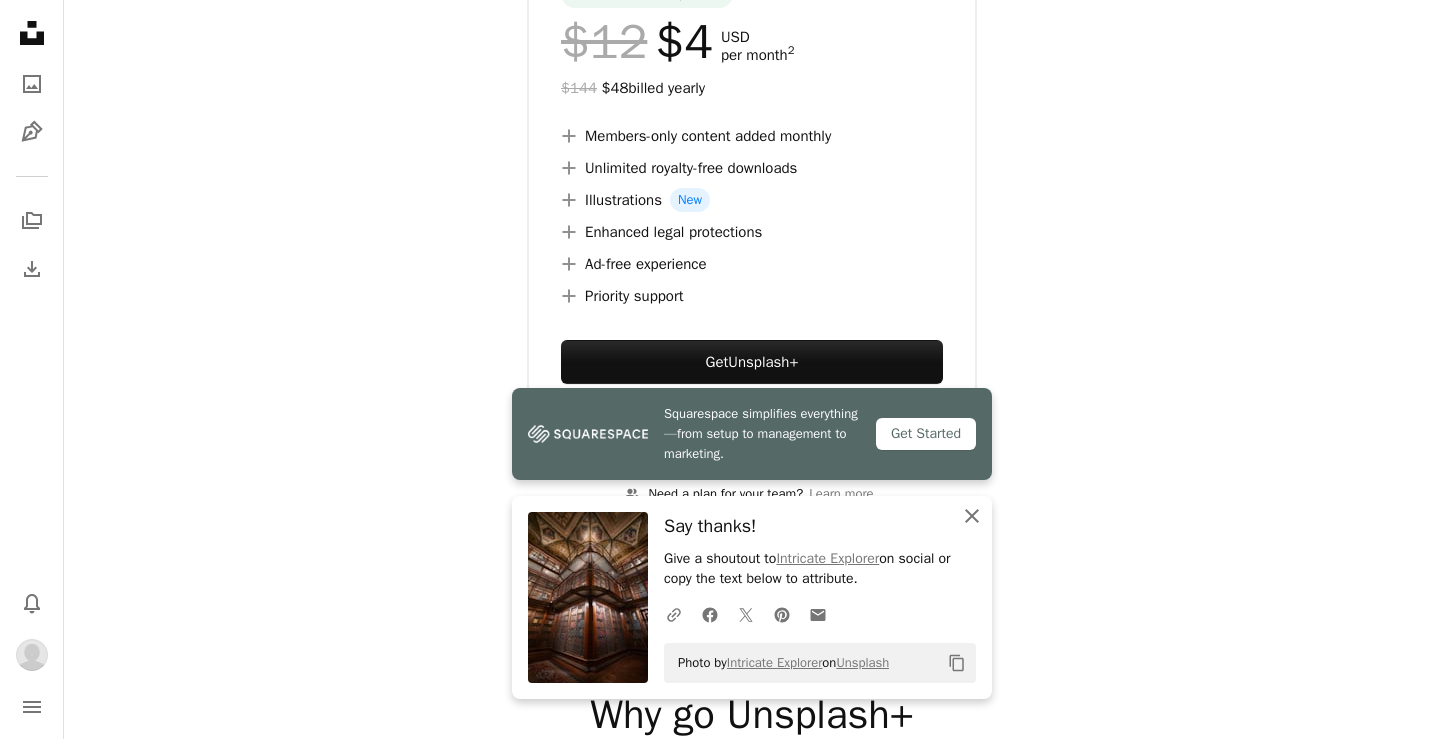 click on "An X shape" 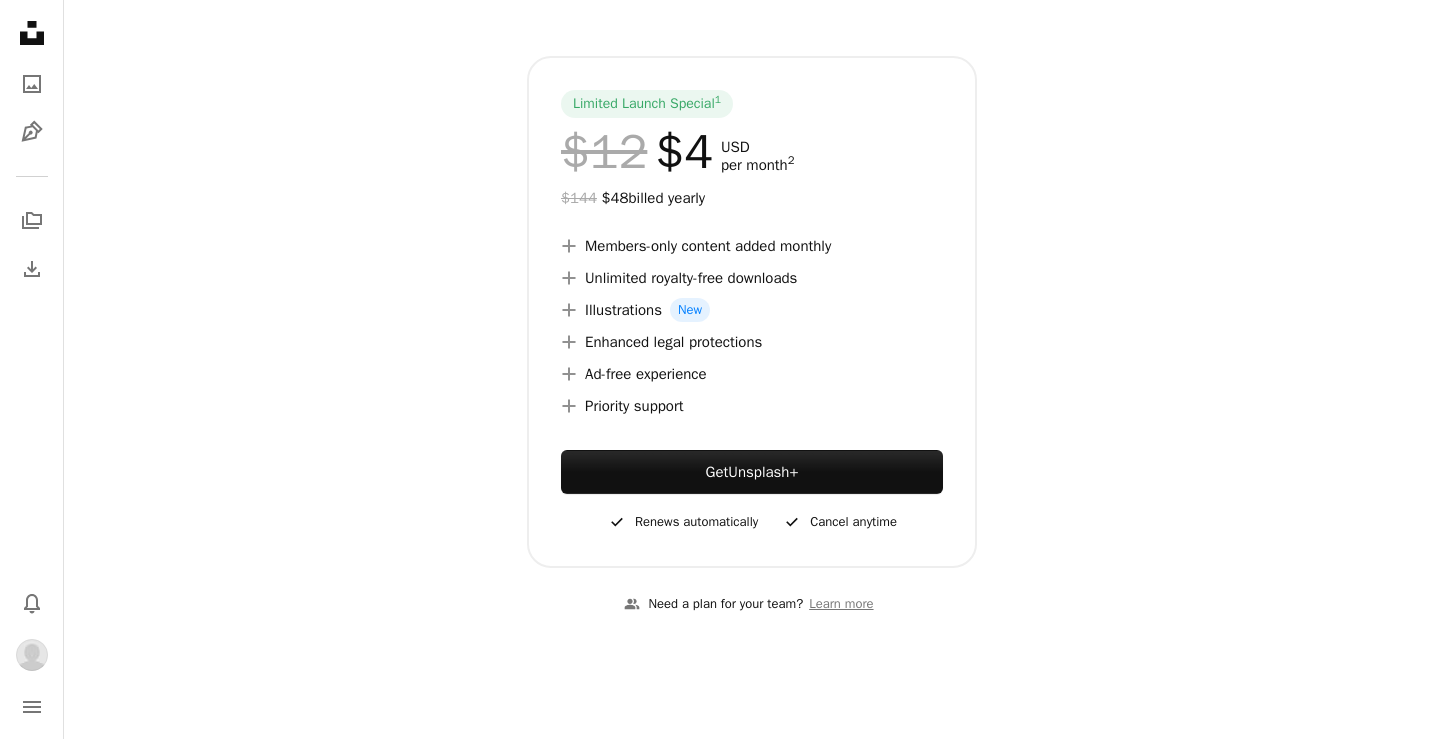scroll, scrollTop: 323, scrollLeft: 0, axis: vertical 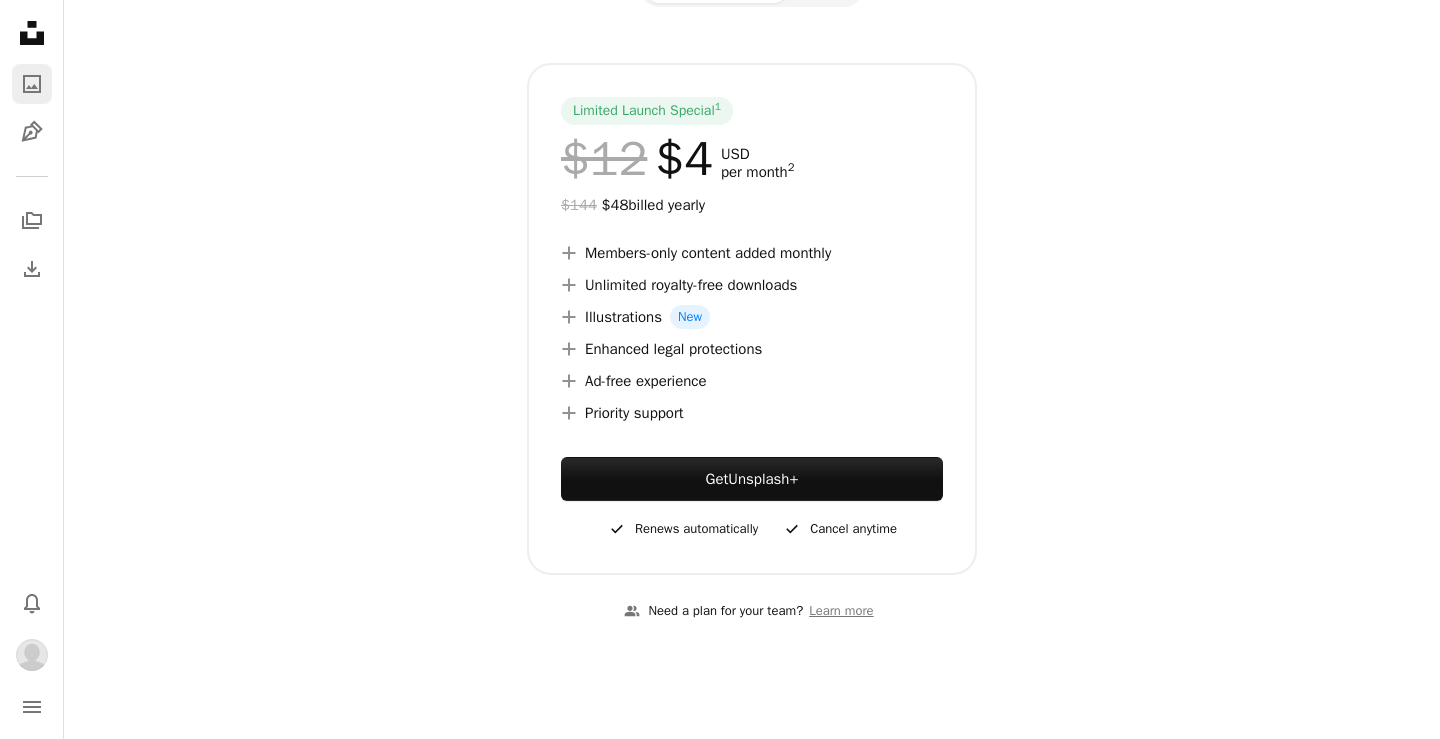 click on "A photo" at bounding box center [32, 84] 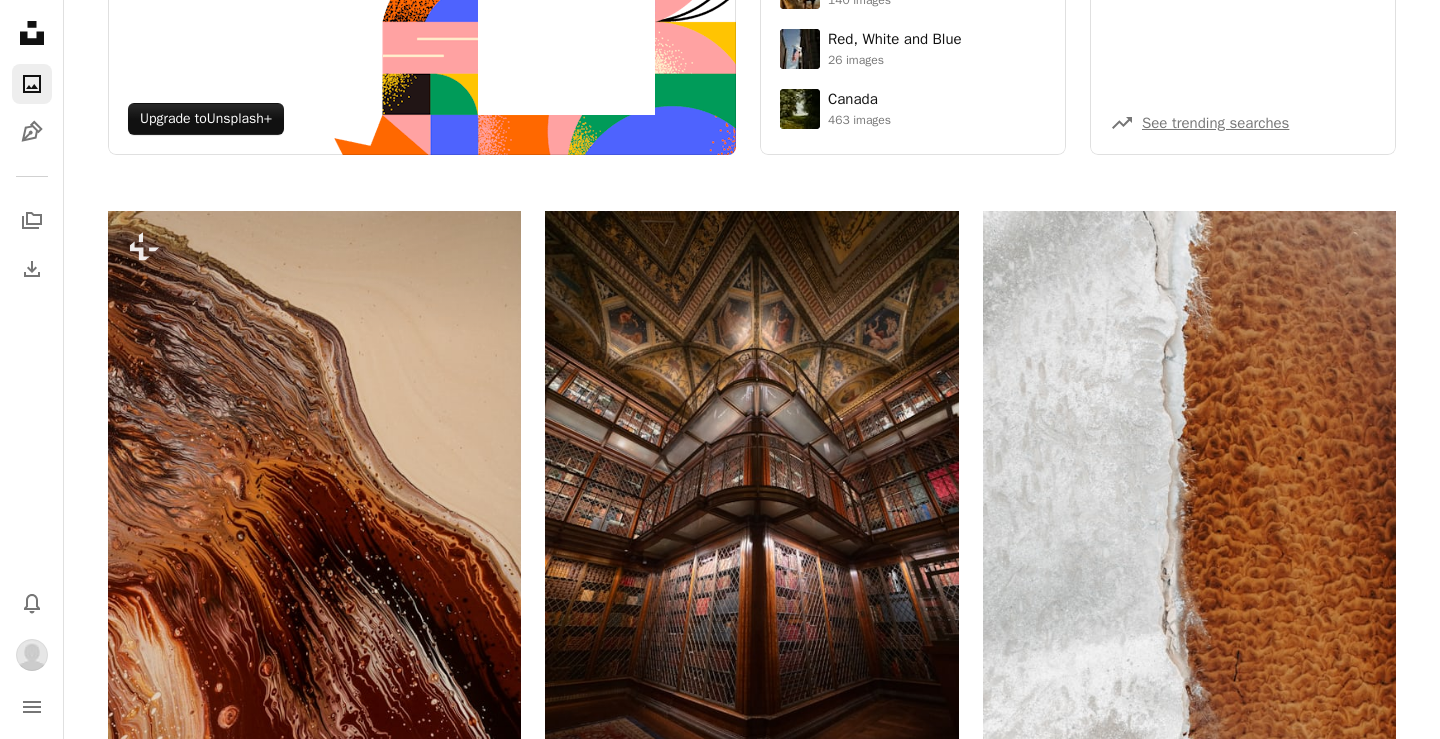 scroll, scrollTop: 0, scrollLeft: 0, axis: both 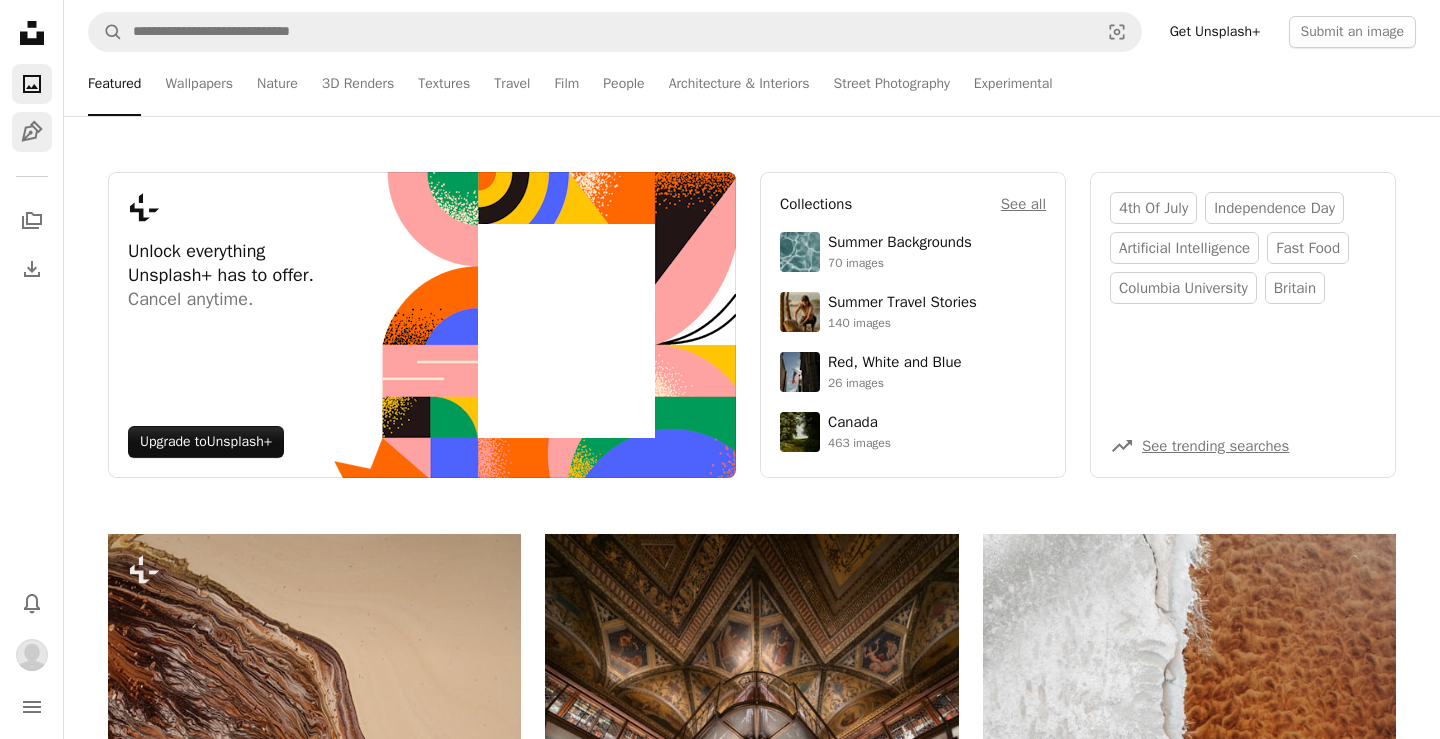 click on "Pen Tool" 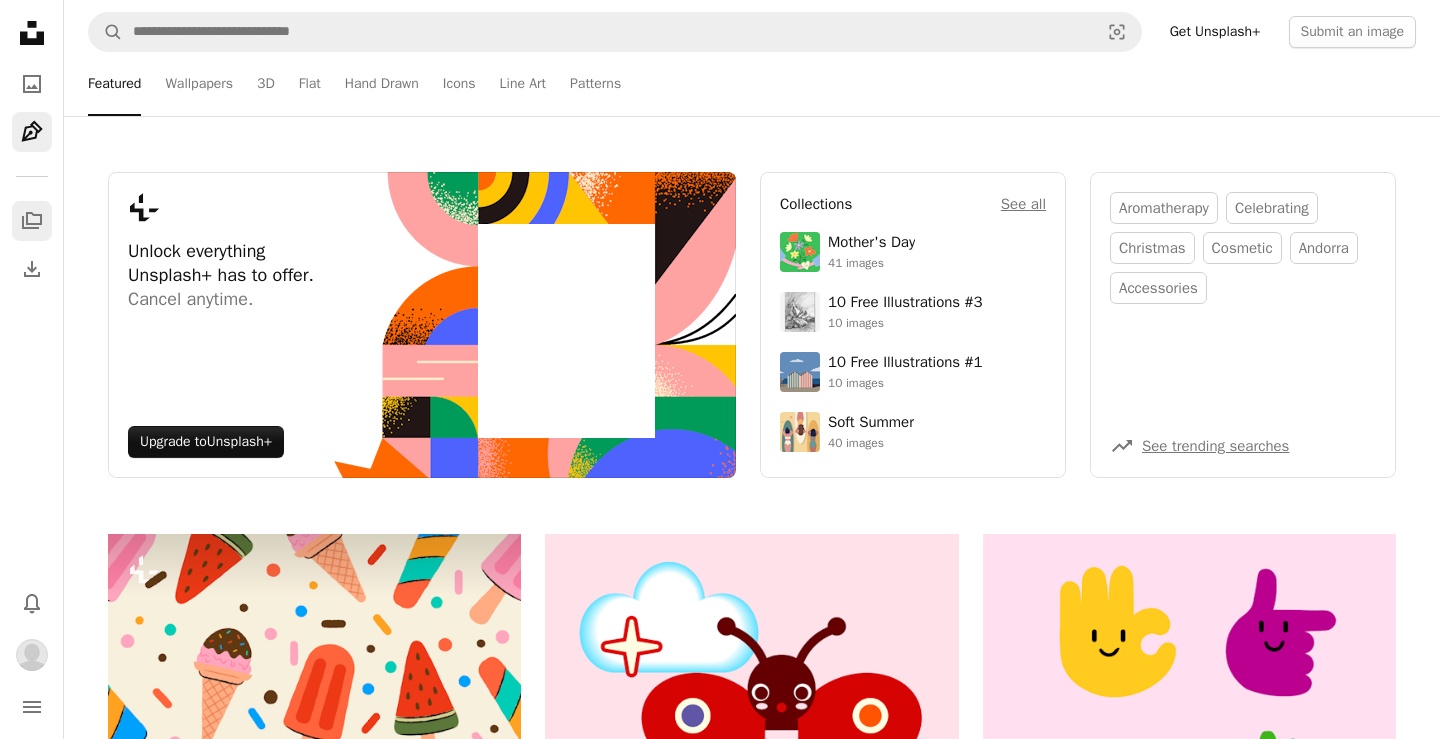 click on "A stack of folders" 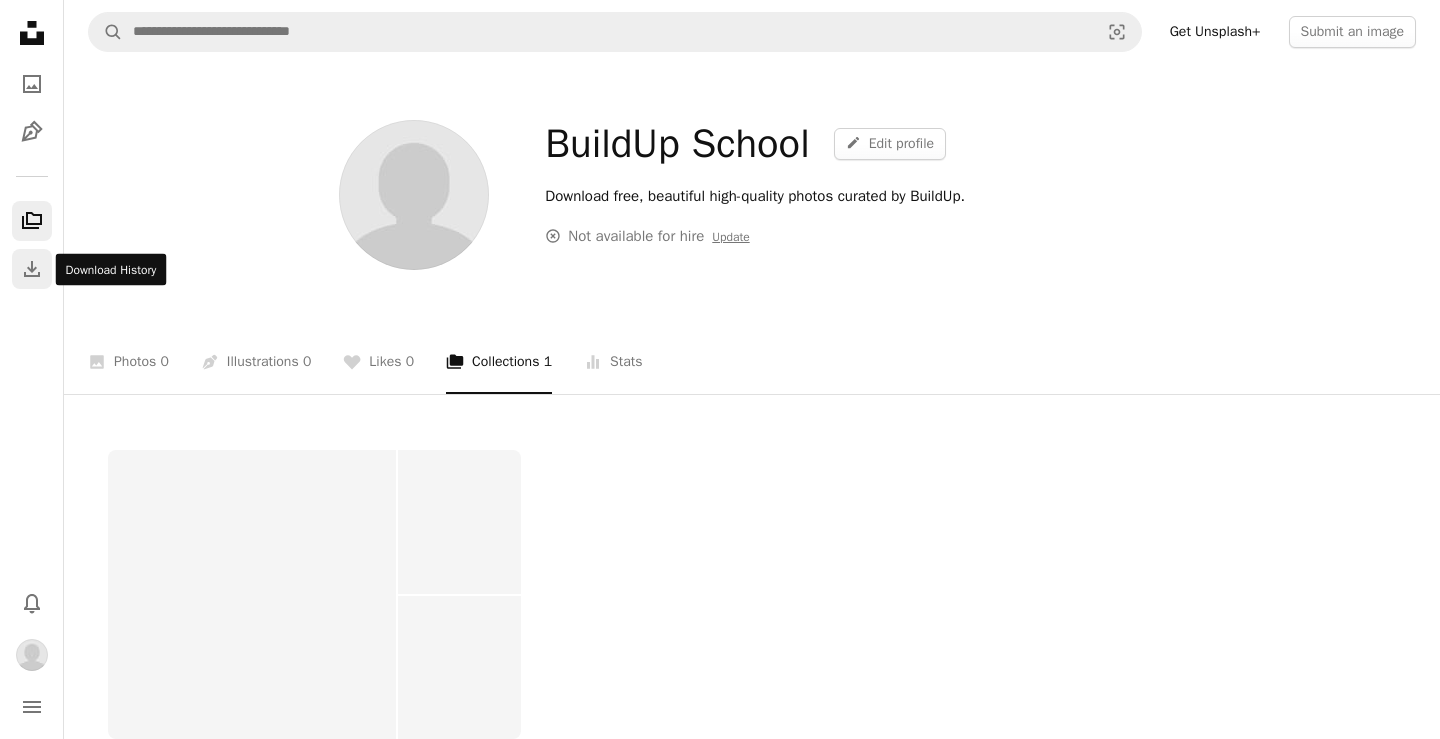 click on "Download" 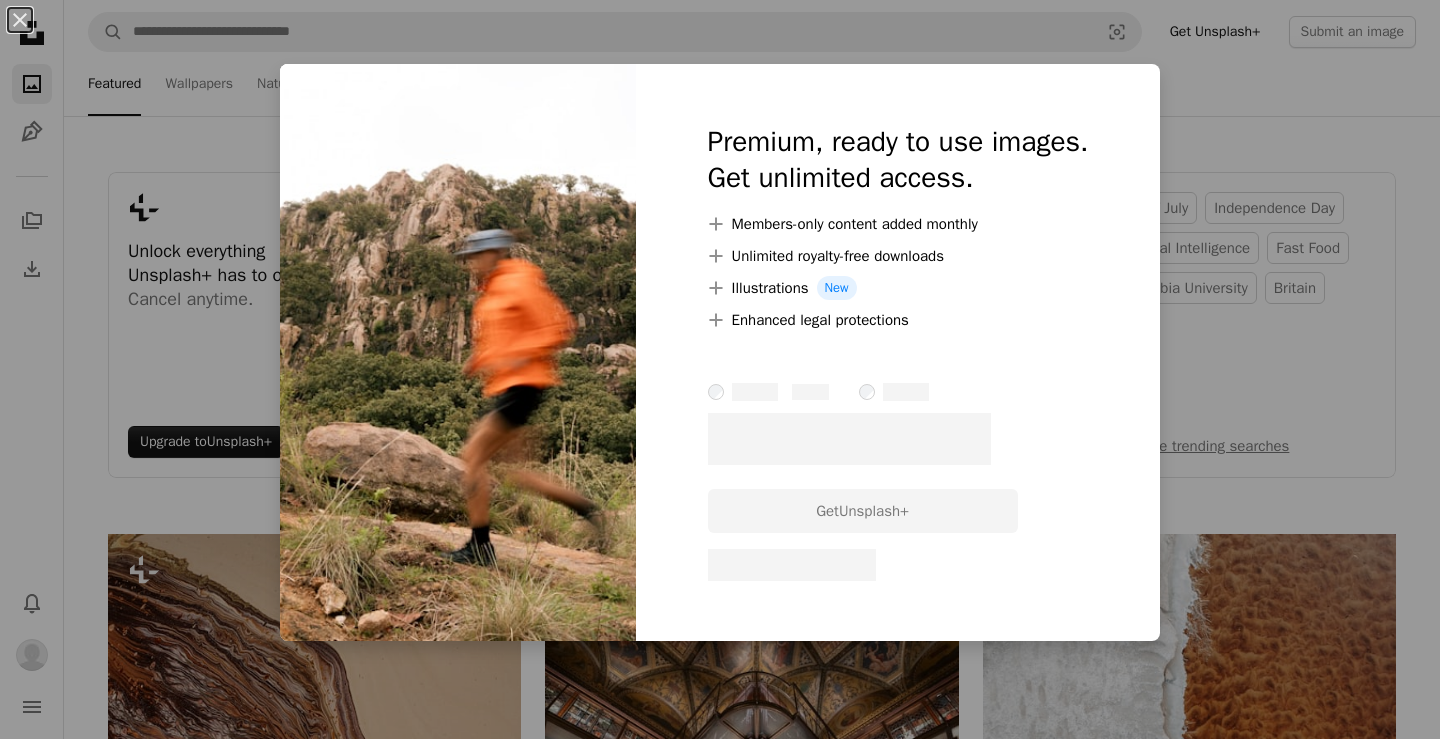 scroll, scrollTop: 1125, scrollLeft: 0, axis: vertical 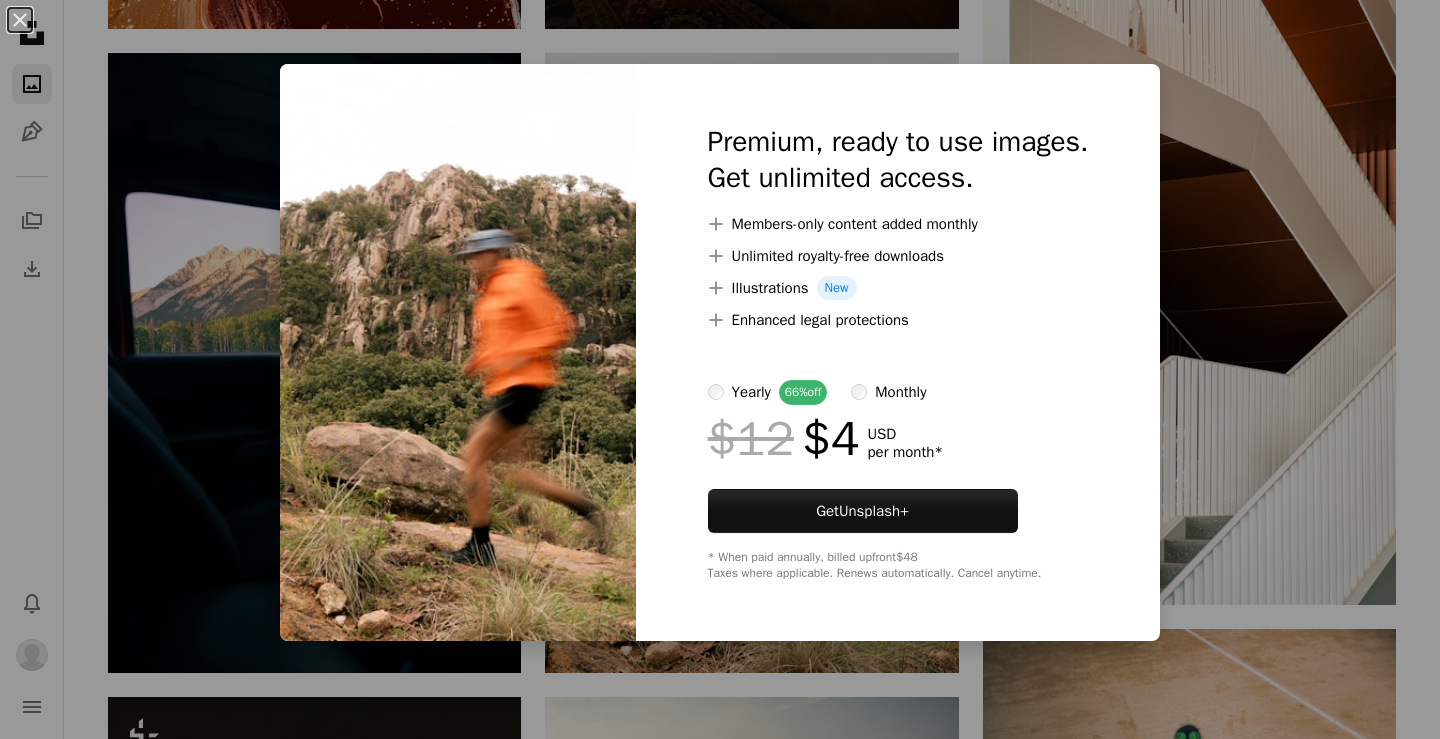 click on "An X shape Premium, ready to use images. Get unlimited access. A plus sign Members-only content added monthly A plus sign Unlimited royalty-free downloads A plus sign Illustrations  New A plus sign Enhanced legal protections yearly 66%  off monthly $12   $4 USD per month * Get  Unsplash+ * When paid annually, billed upfront  $48 Taxes where applicable. Renews automatically. Cancel anytime." at bounding box center (720, 369) 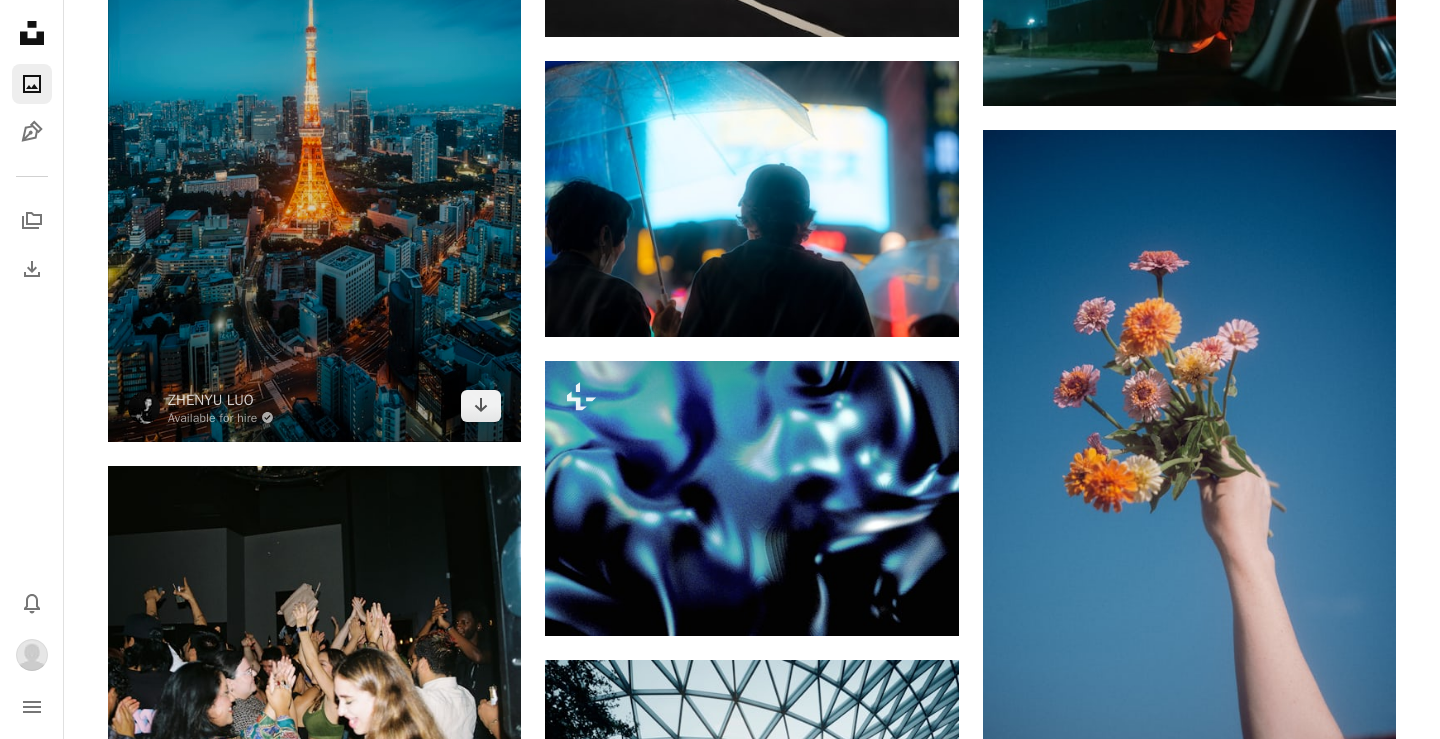 scroll, scrollTop: 3937, scrollLeft: 0, axis: vertical 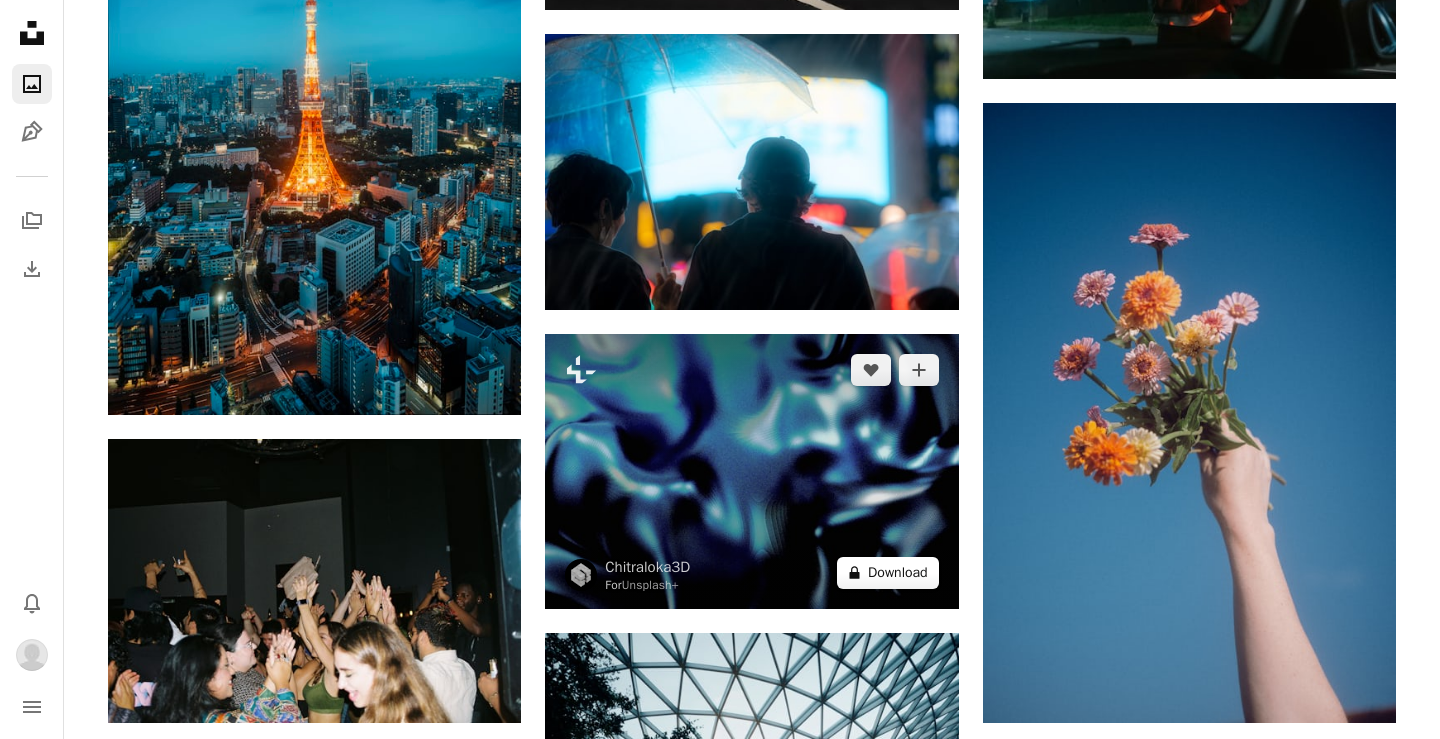 click on "A lock Download" at bounding box center (888, 573) 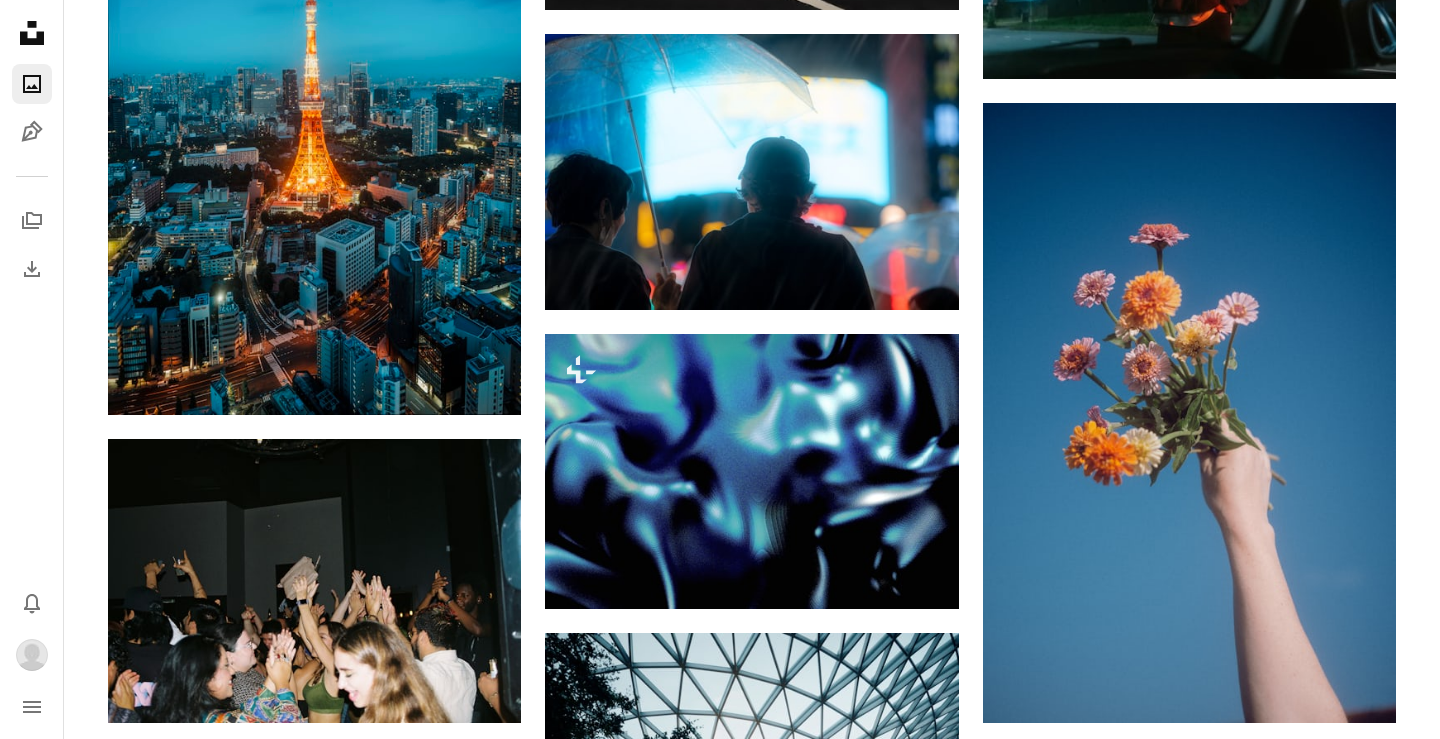click on "An X shape Premium, ready to use images. Get unlimited access. A plus sign Members-only content added monthly A plus sign Unlimited royalty-free downloads A plus sign Illustrations  New A plus sign Enhanced legal protections yearly 66%  off monthly $12   $4 USD per month * Get  Unsplash+ * When paid annually, billed upfront  $48 Taxes where applicable. Renews automatically. Cancel anytime." at bounding box center [720, 3112] 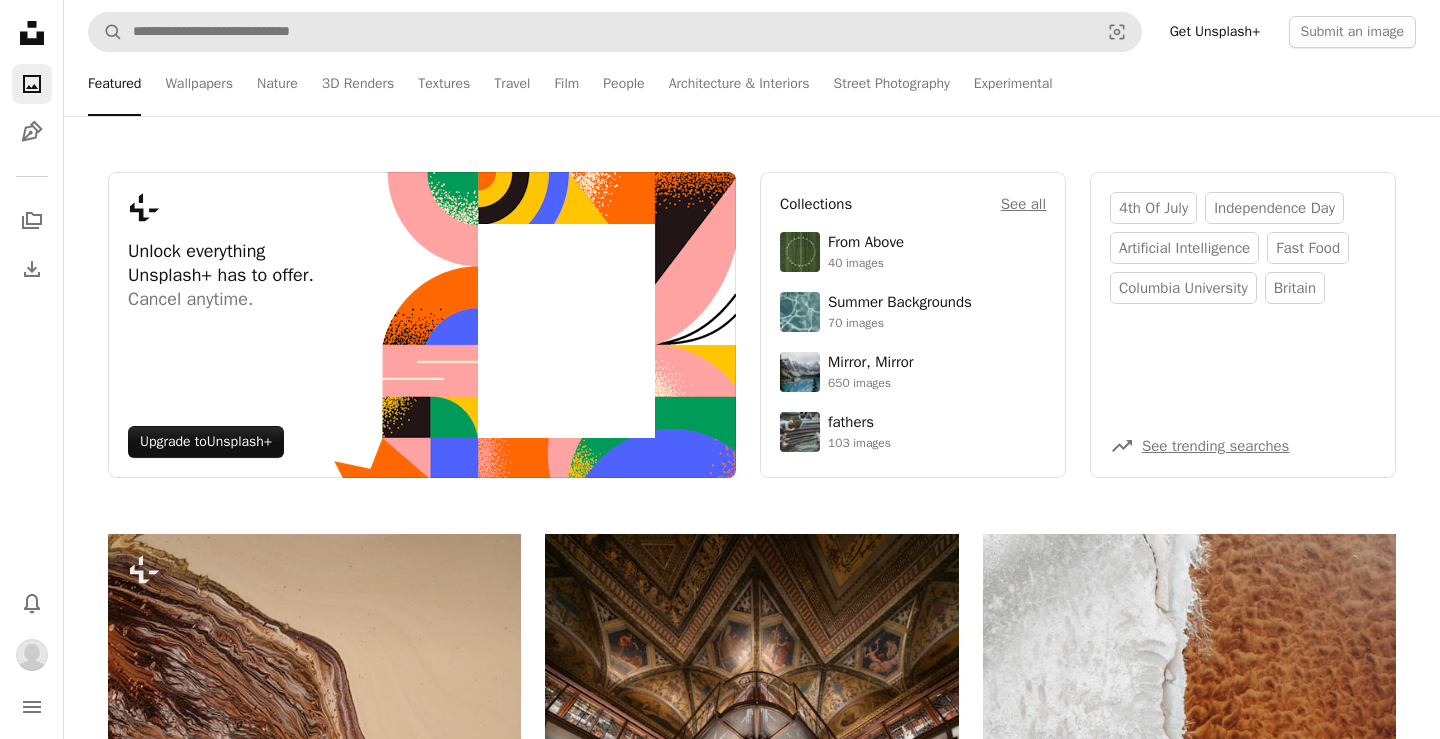 scroll, scrollTop: 0, scrollLeft: 0, axis: both 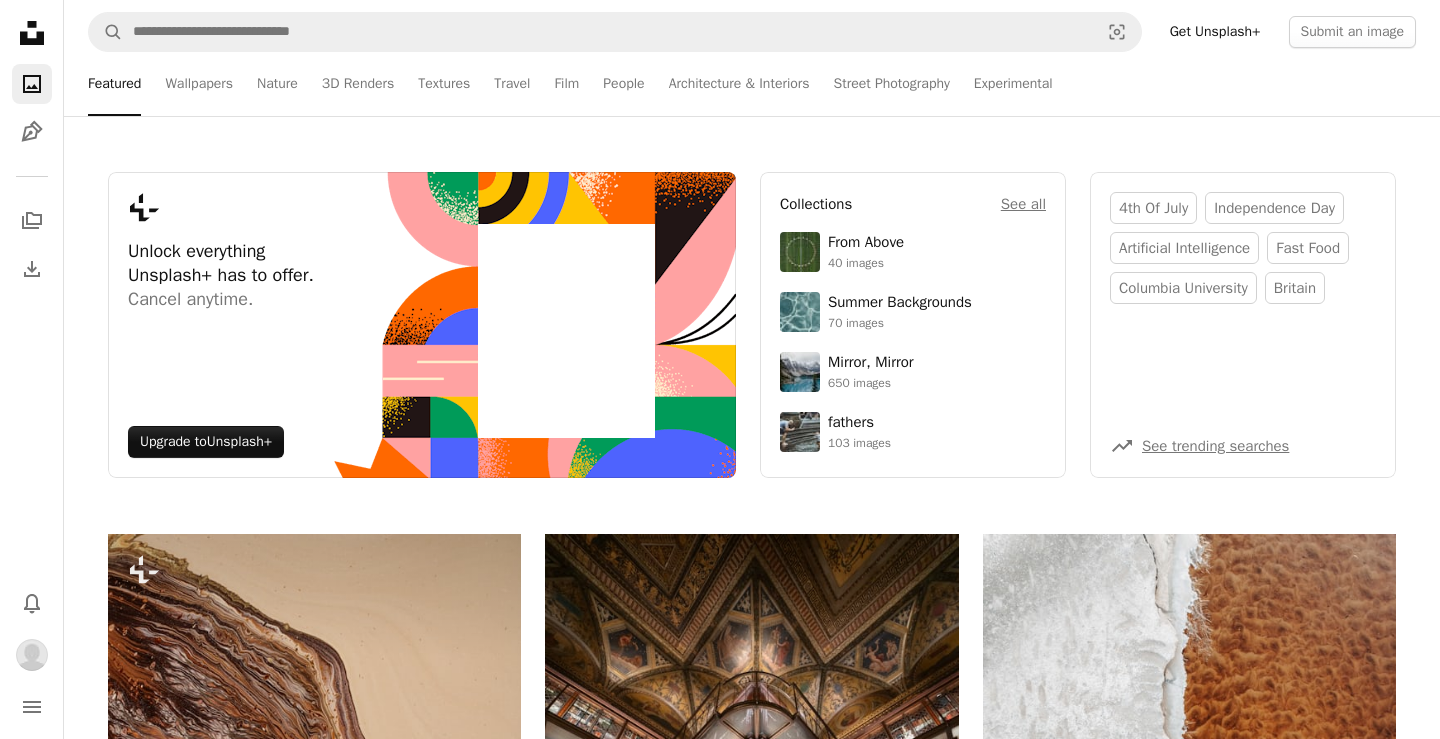 click on "A magnifying glass Visual search Get Unsplash+ Submit an image" at bounding box center (752, 32) 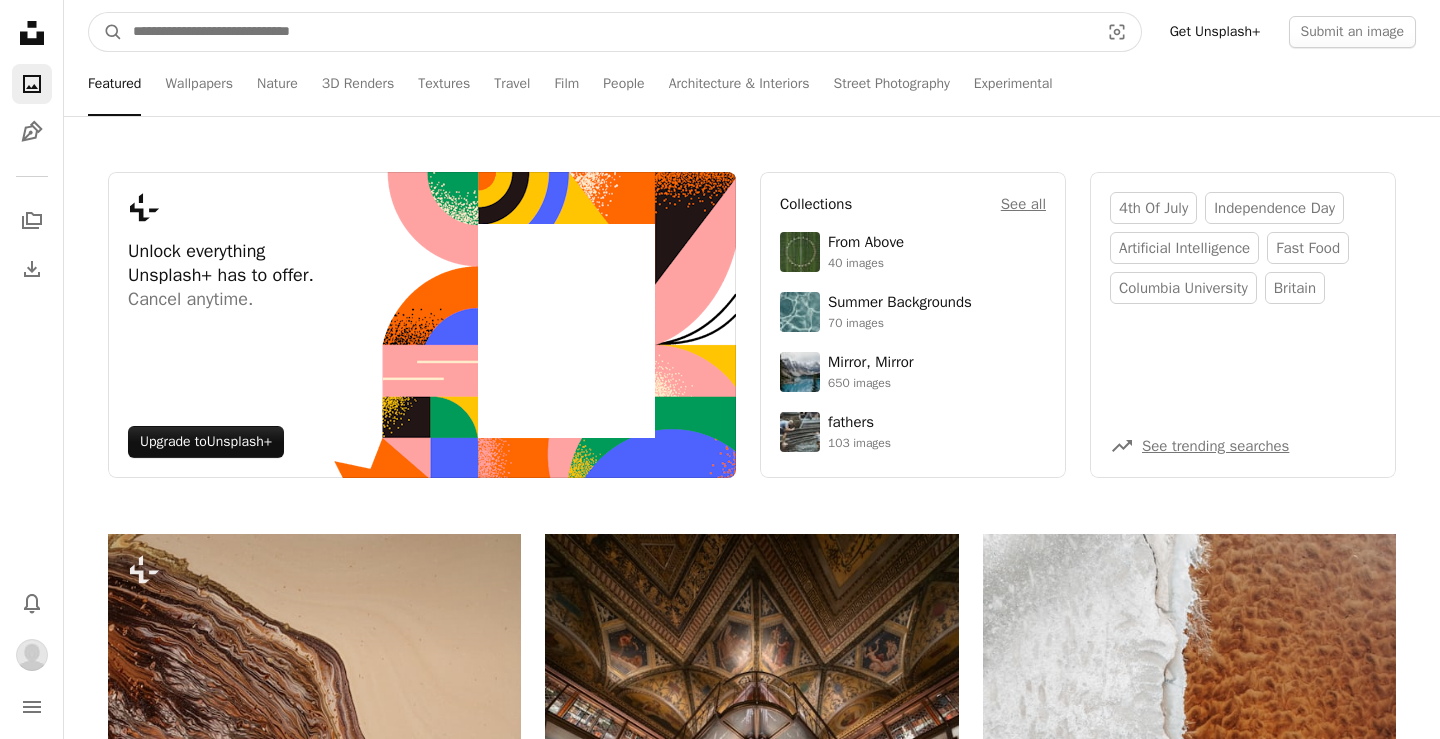 click at bounding box center (608, 32) 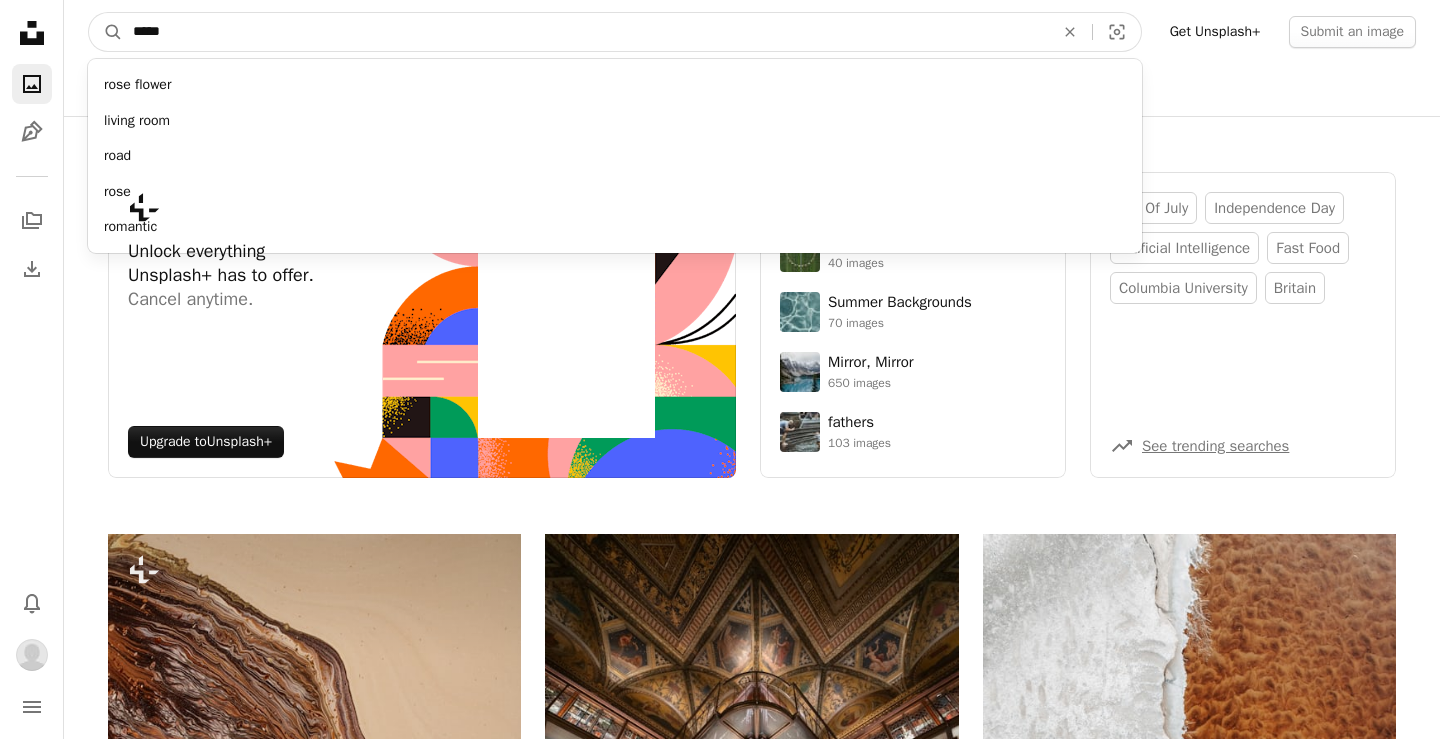 type on "*****" 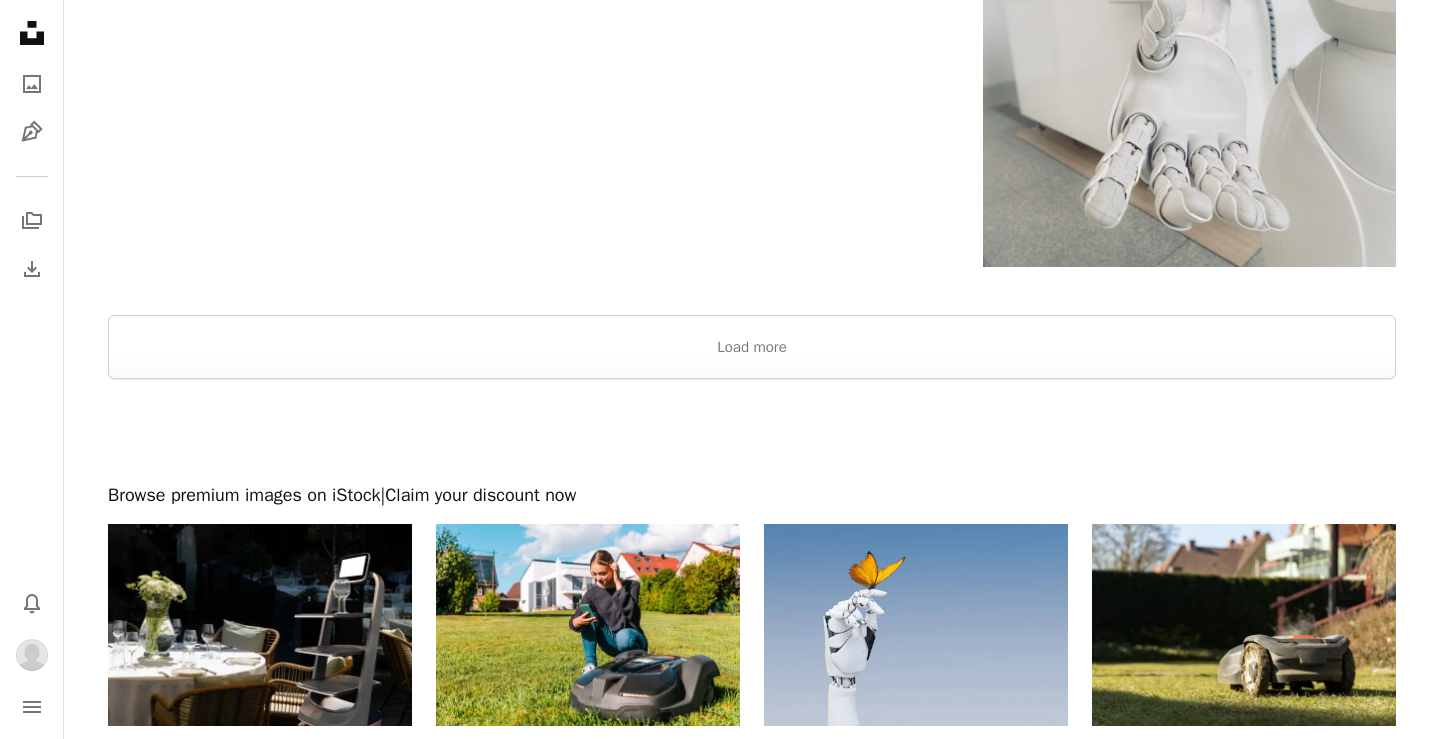 scroll, scrollTop: 3800, scrollLeft: 0, axis: vertical 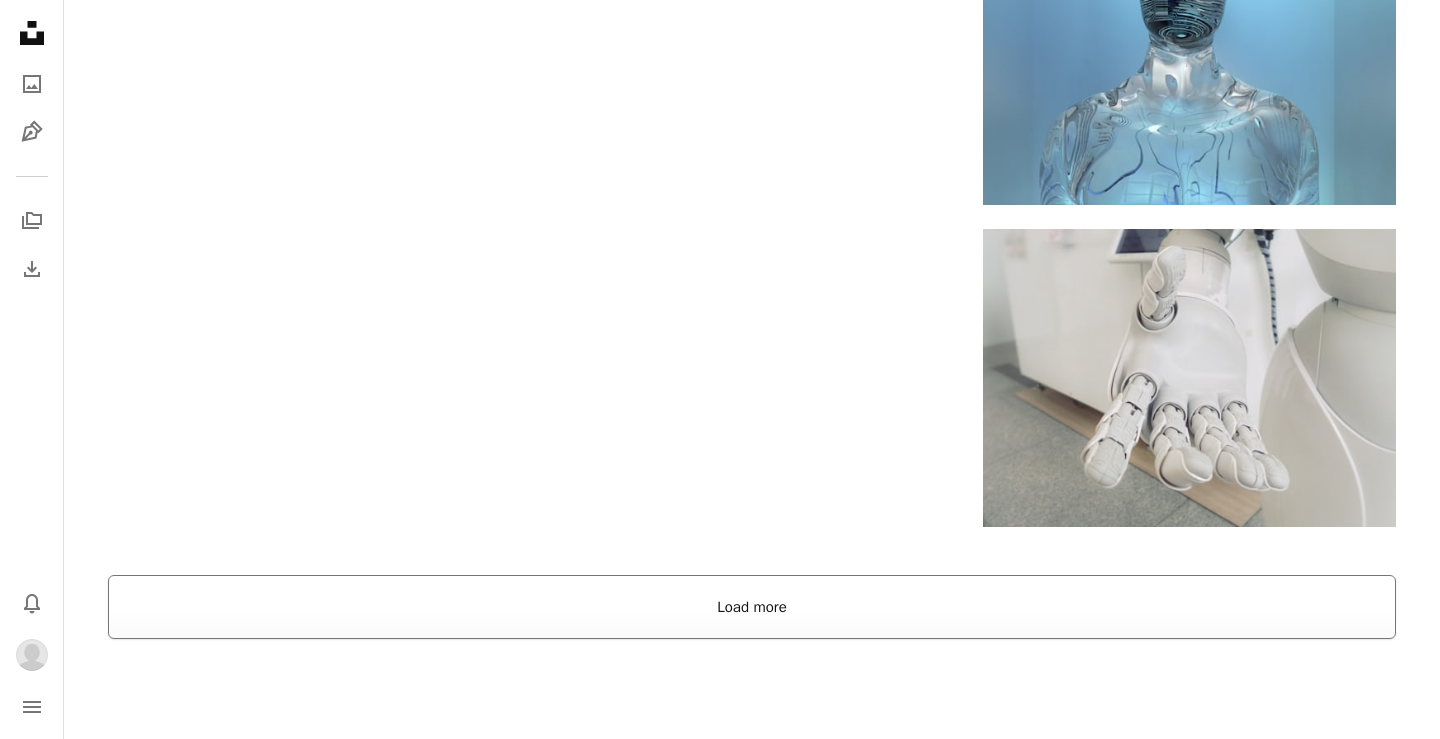 click on "Load more" at bounding box center [752, 607] 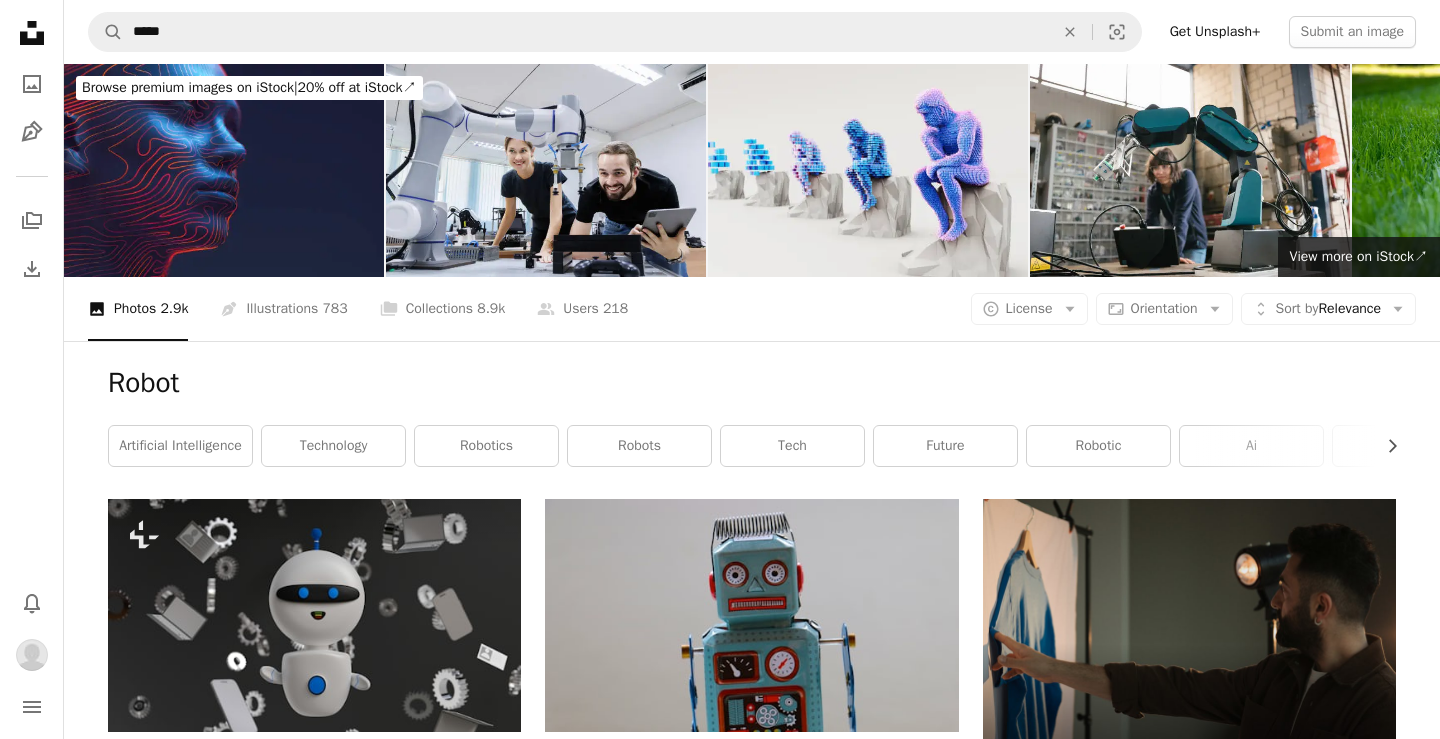 scroll, scrollTop: 0, scrollLeft: 0, axis: both 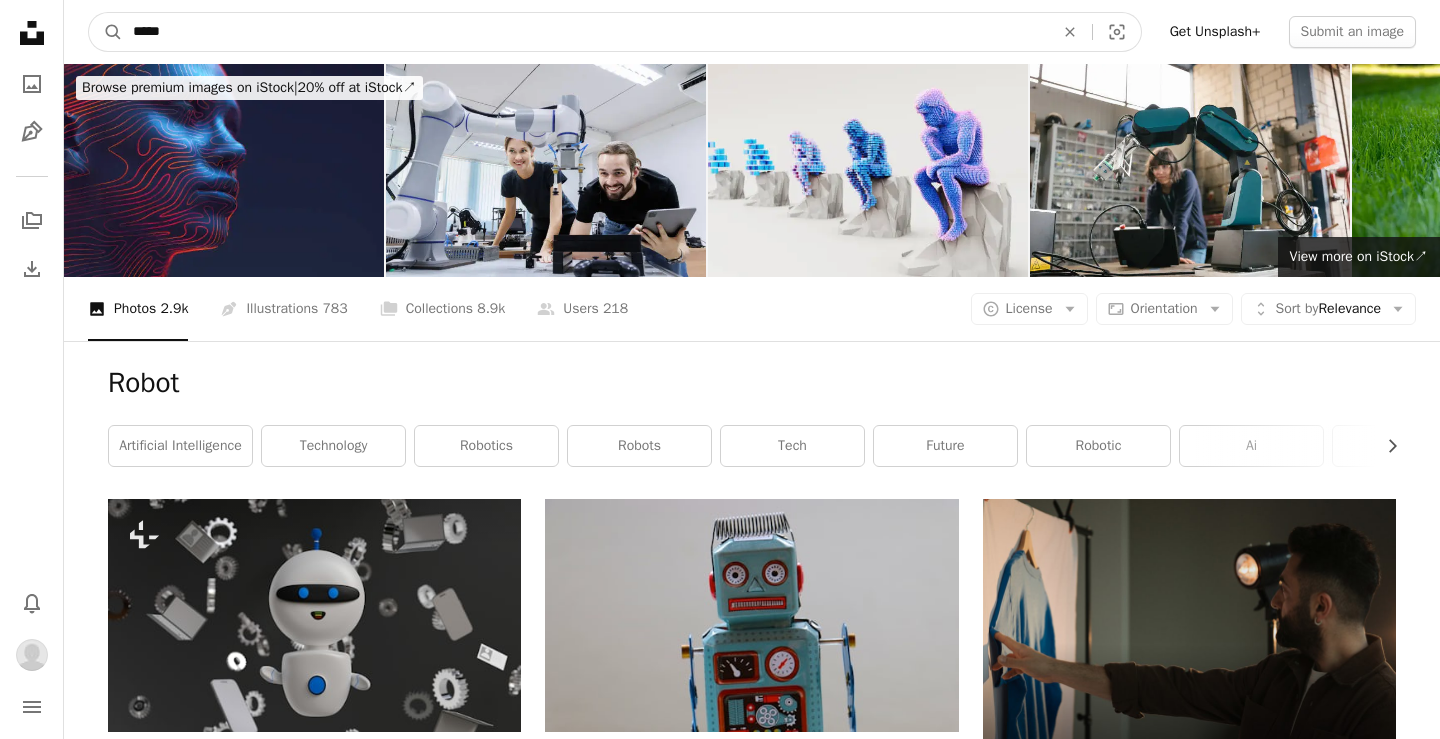 click on "*****" at bounding box center [585, 32] 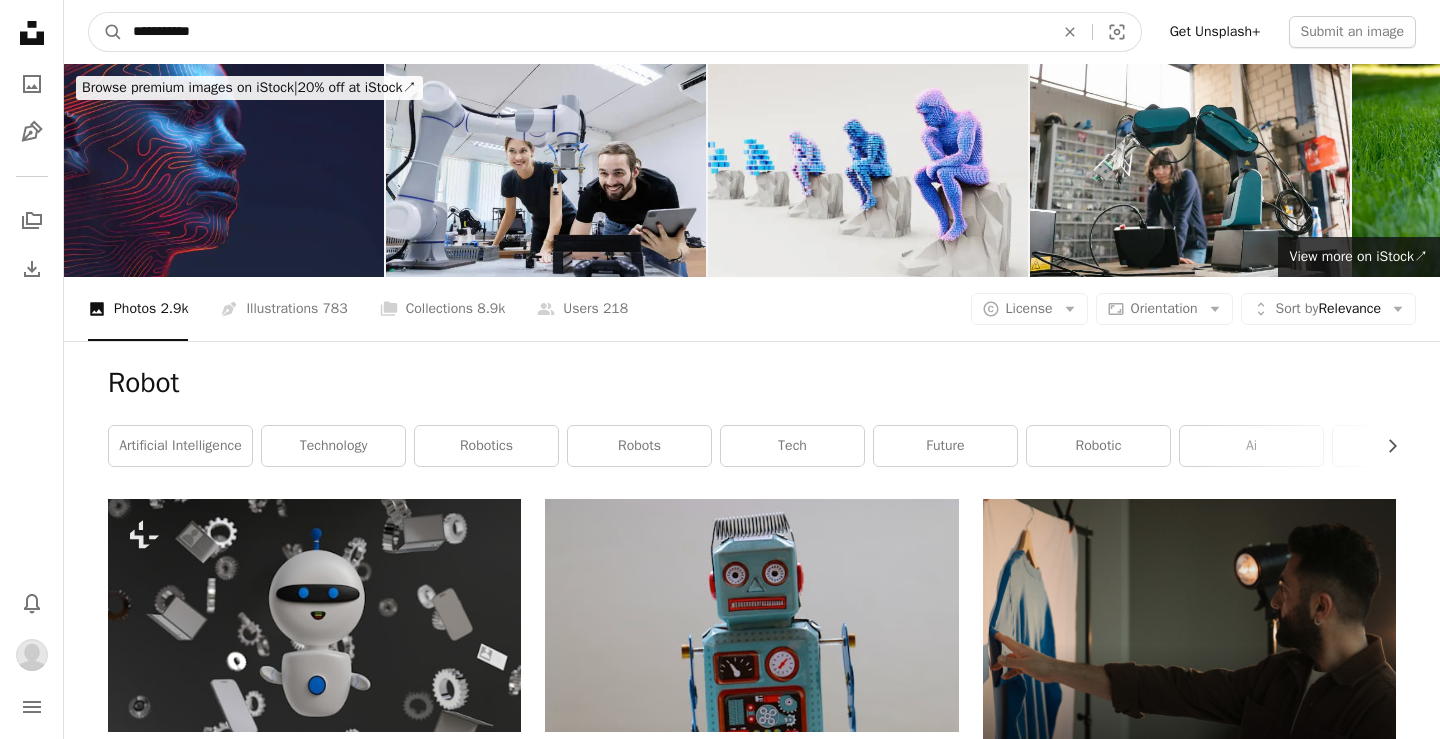 type on "**********" 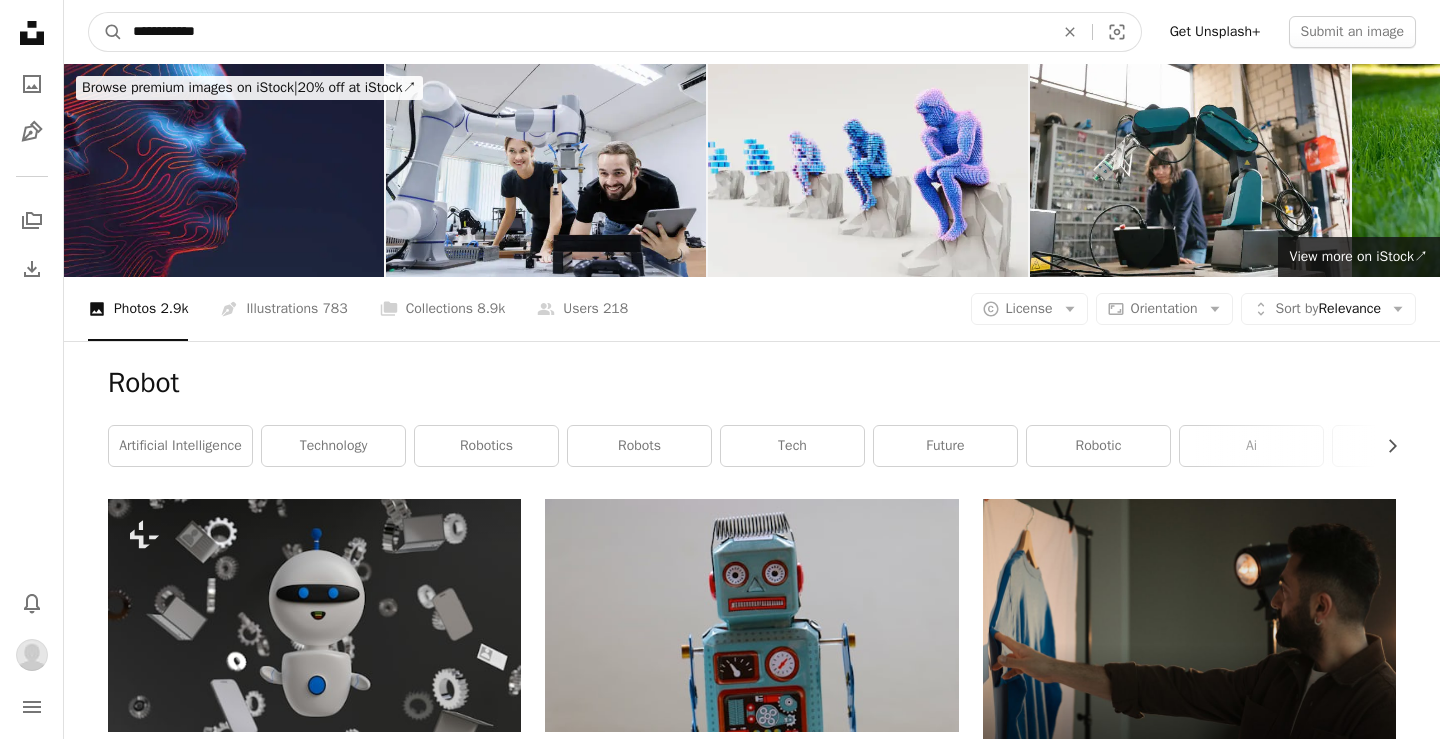 click on "A magnifying glass" at bounding box center (106, 32) 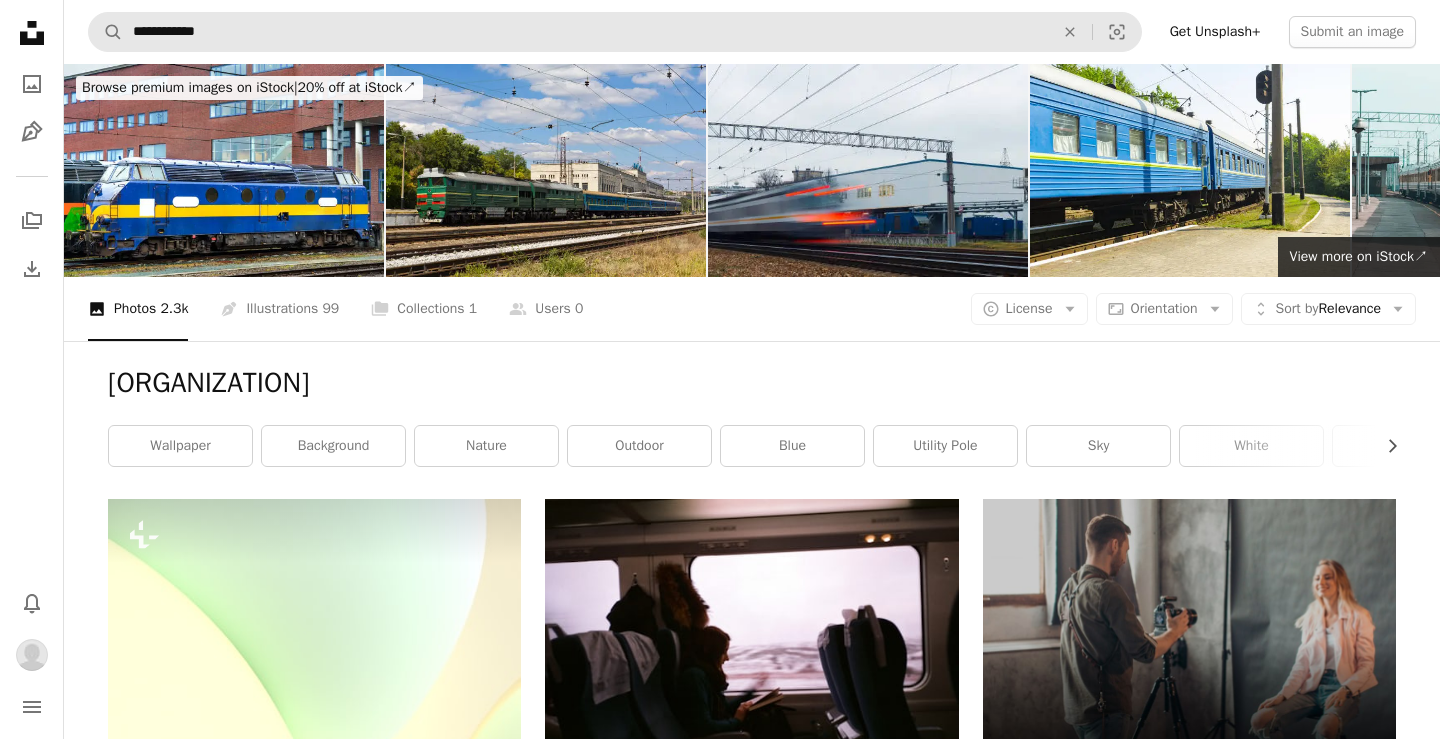 scroll, scrollTop: 0, scrollLeft: 0, axis: both 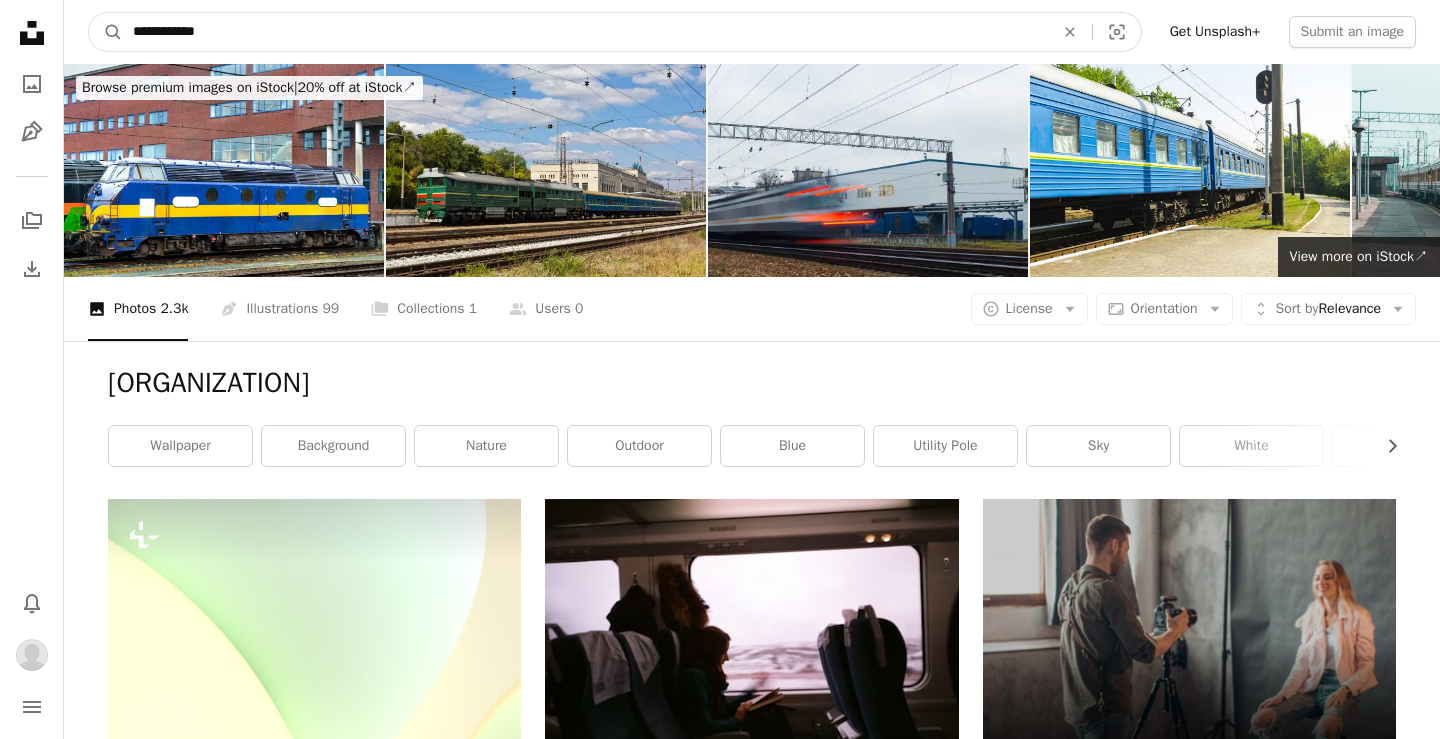 click on "**********" at bounding box center [585, 32] 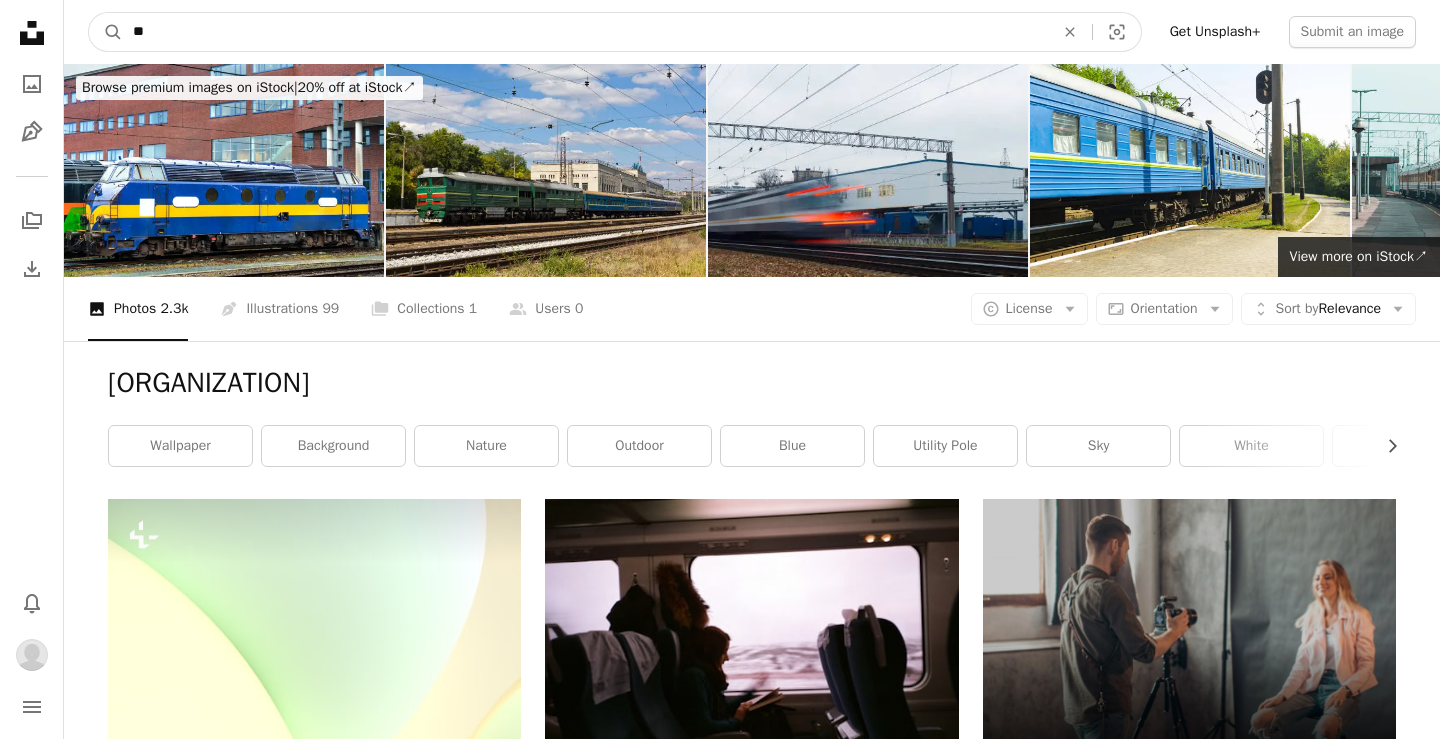 type on "*" 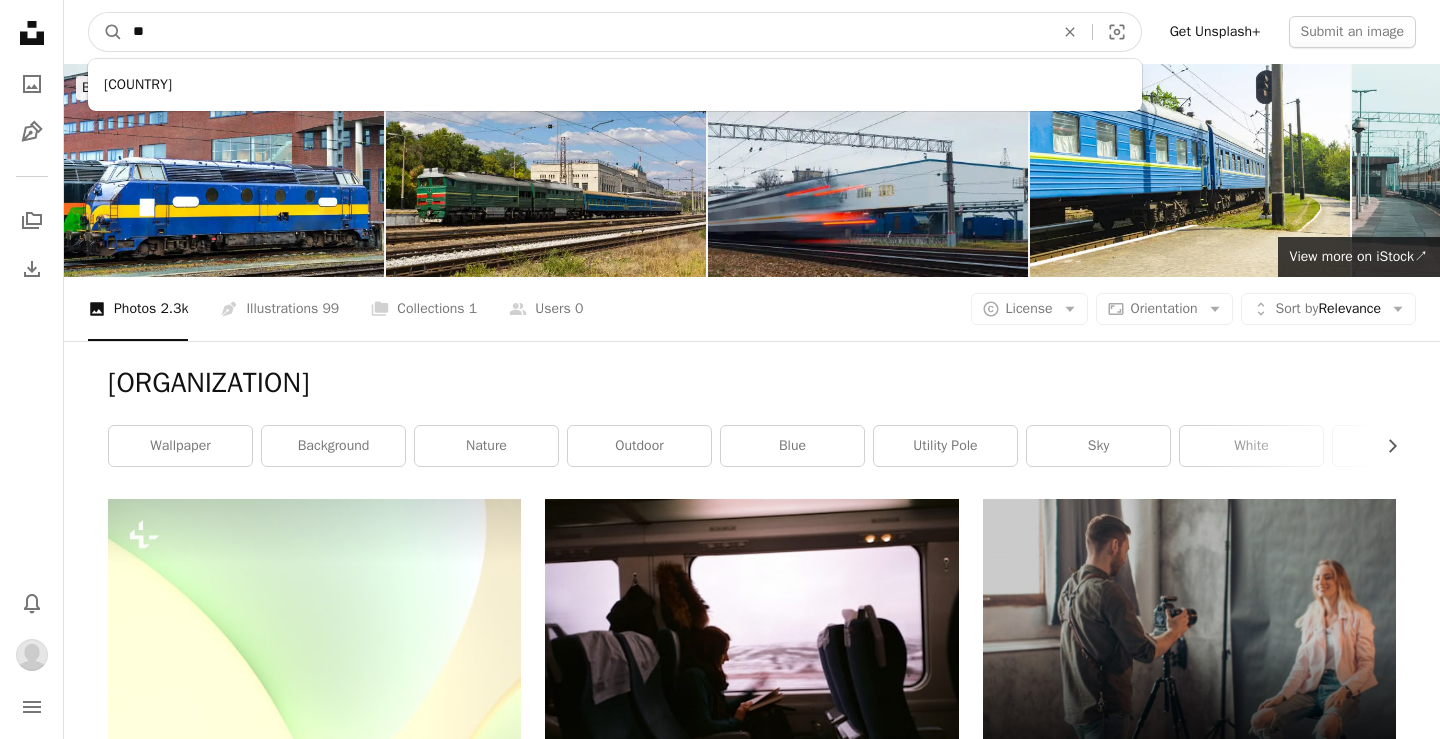 type on "*" 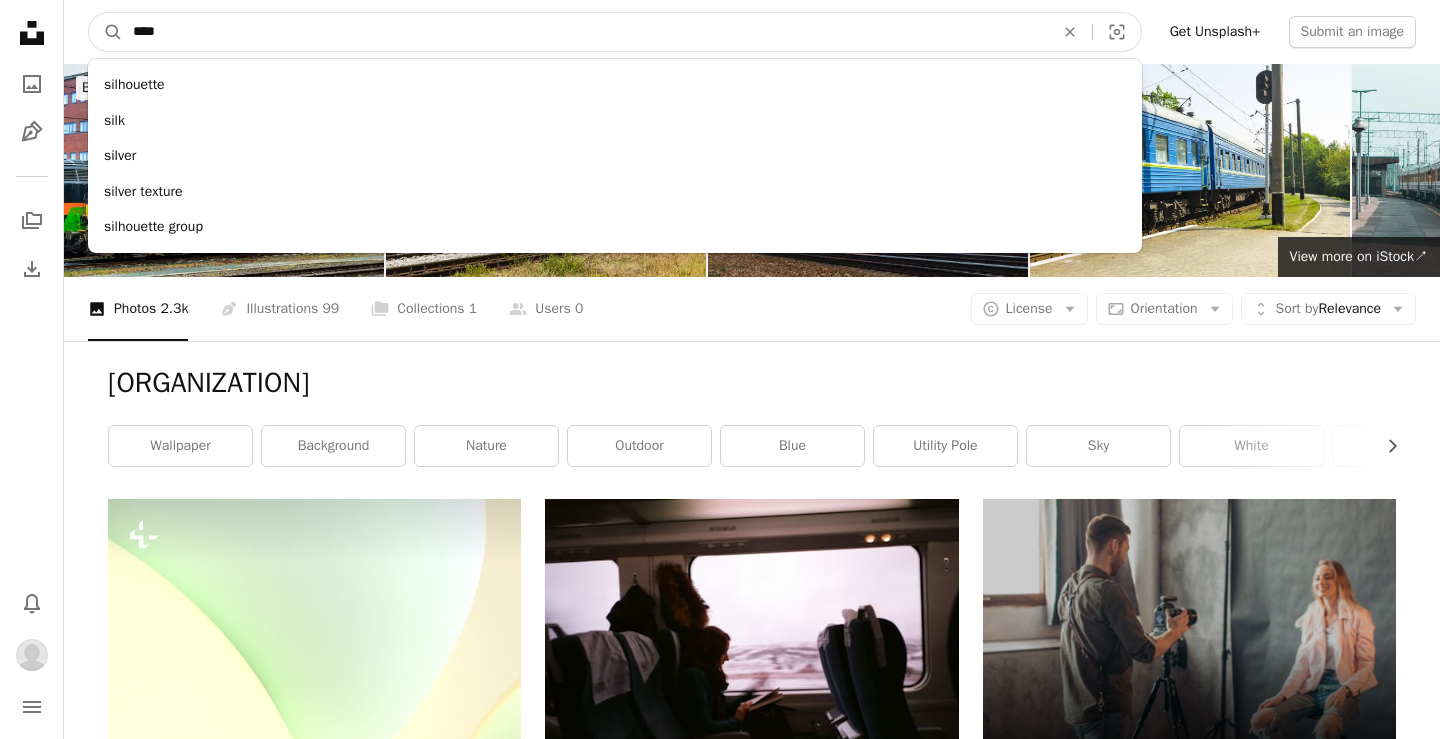 type on "*****" 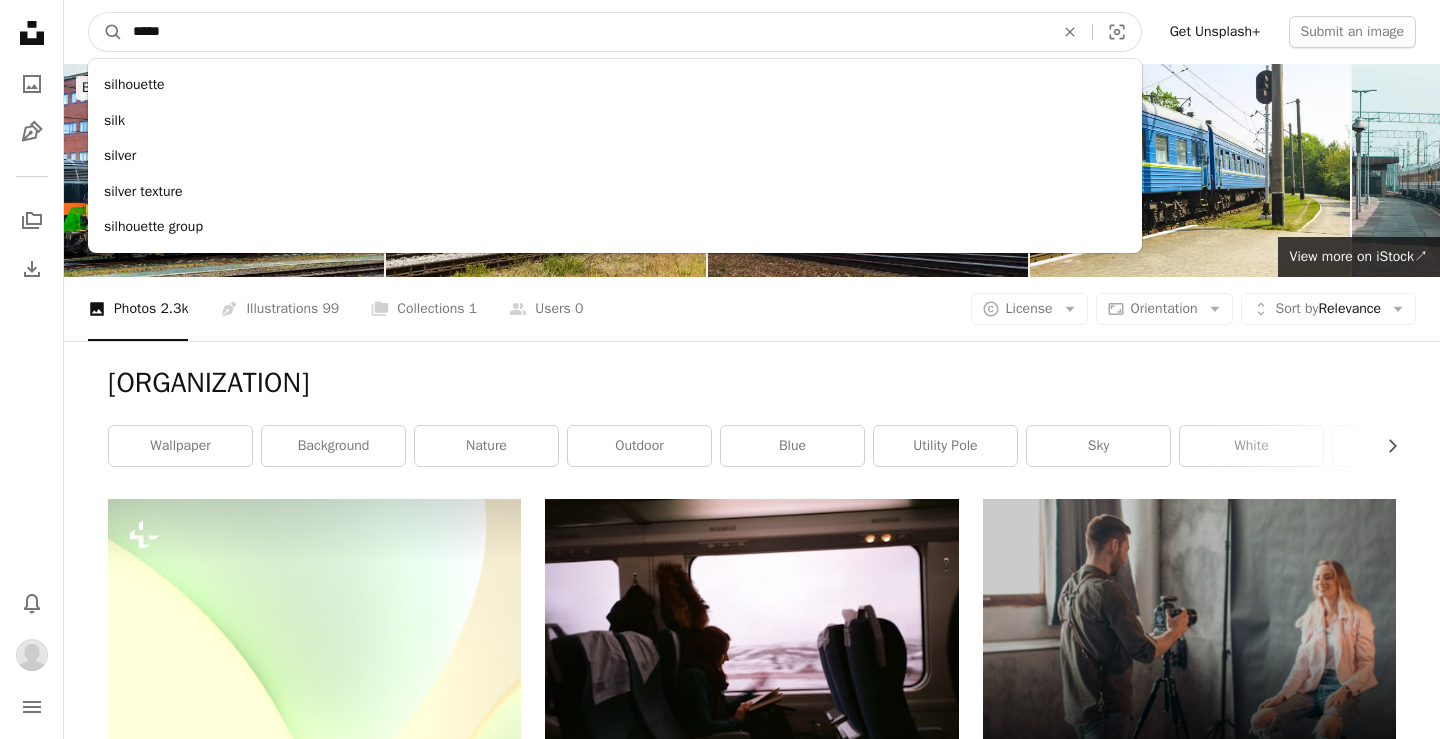 click on "A magnifying glass" at bounding box center (106, 32) 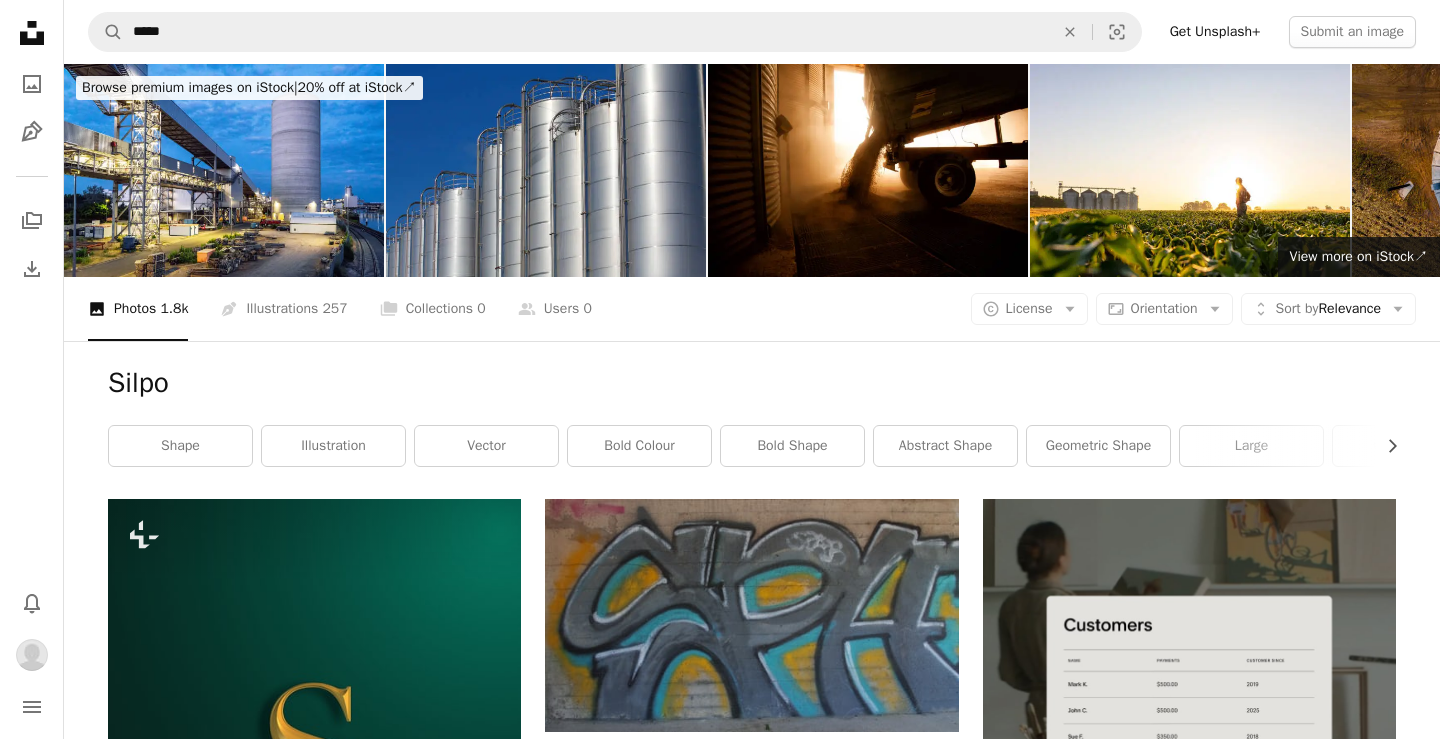 scroll, scrollTop: 0, scrollLeft: 0, axis: both 